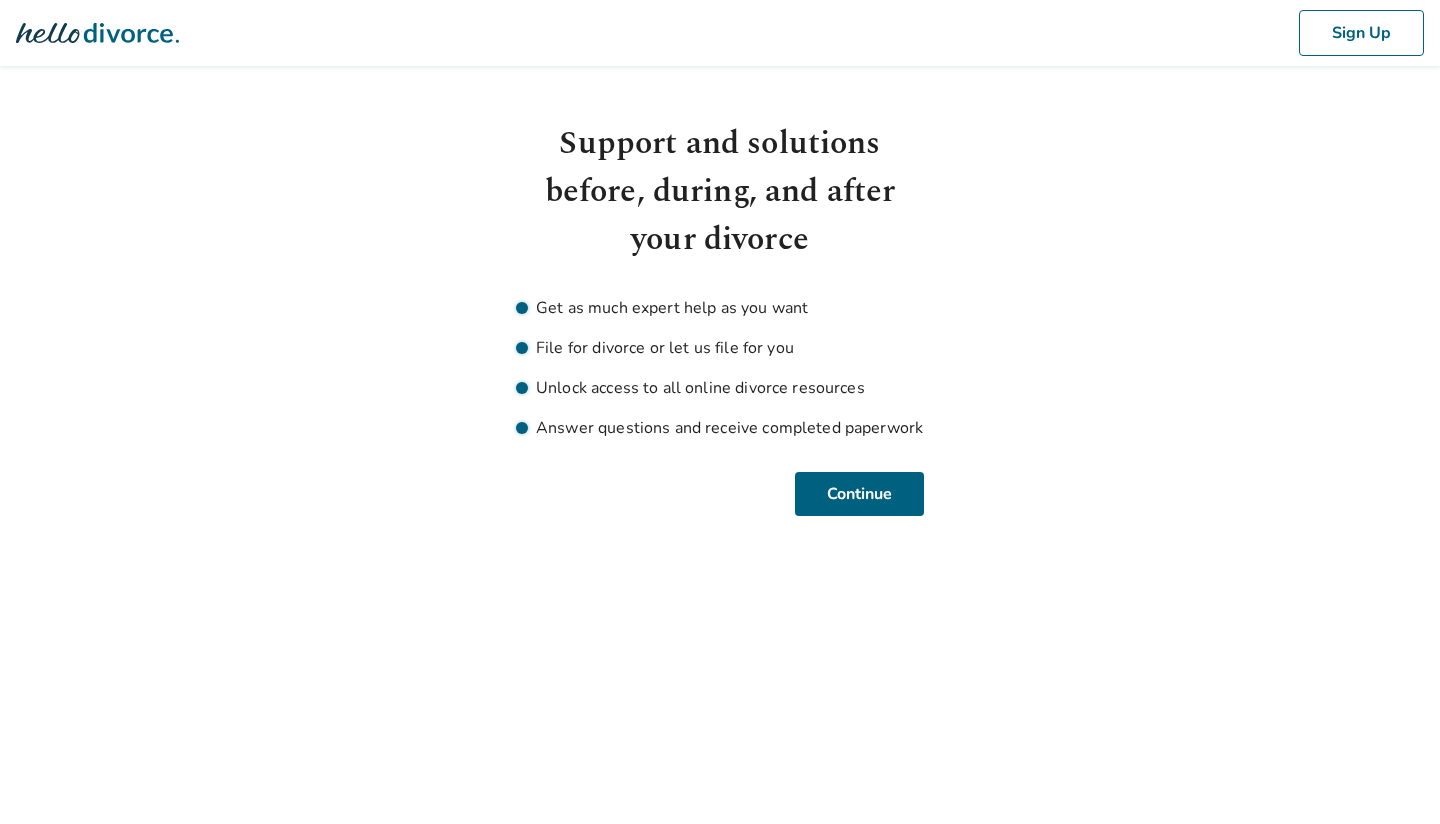 scroll, scrollTop: 0, scrollLeft: 0, axis: both 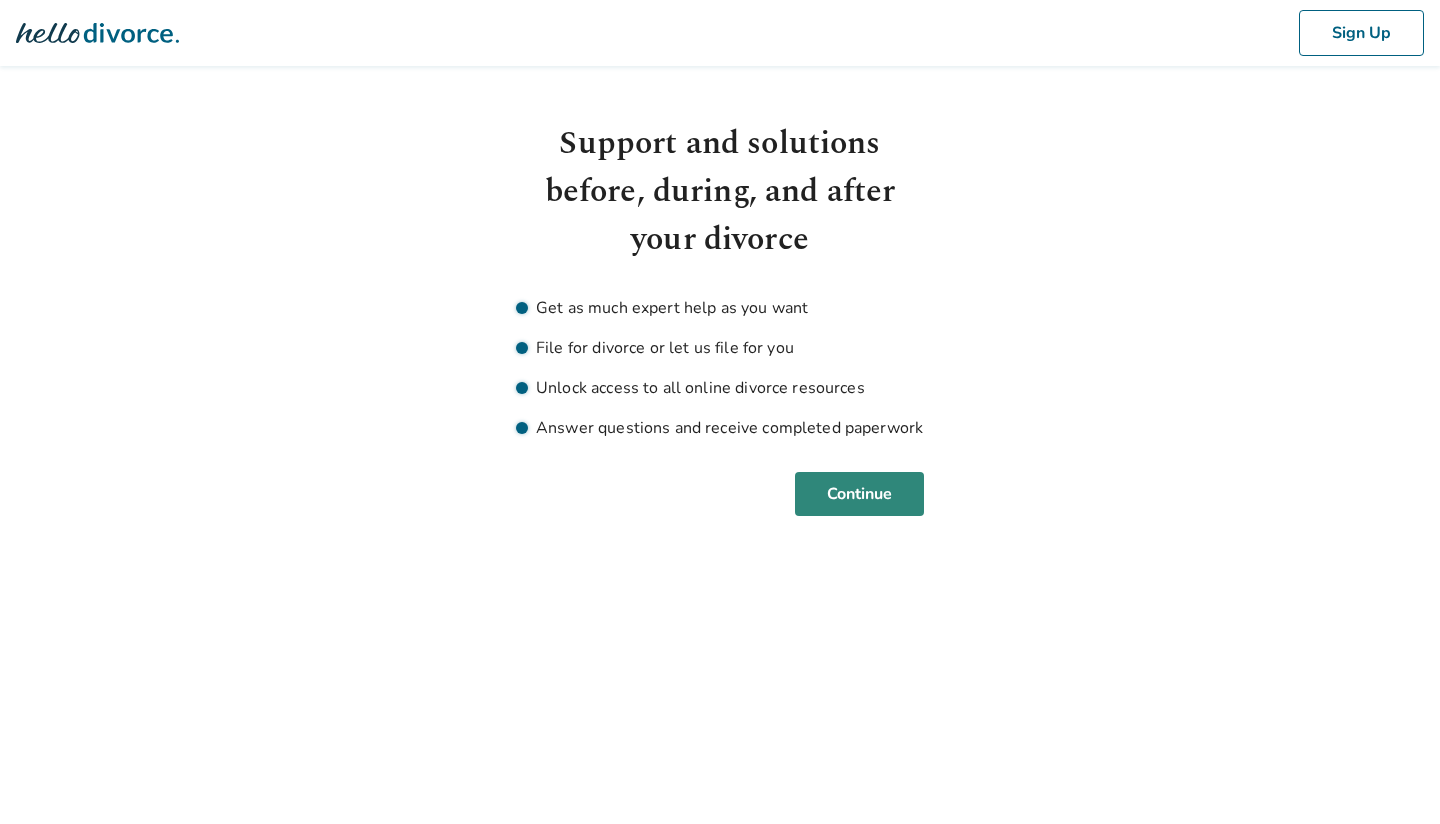 click on "Continue" at bounding box center (859, 494) 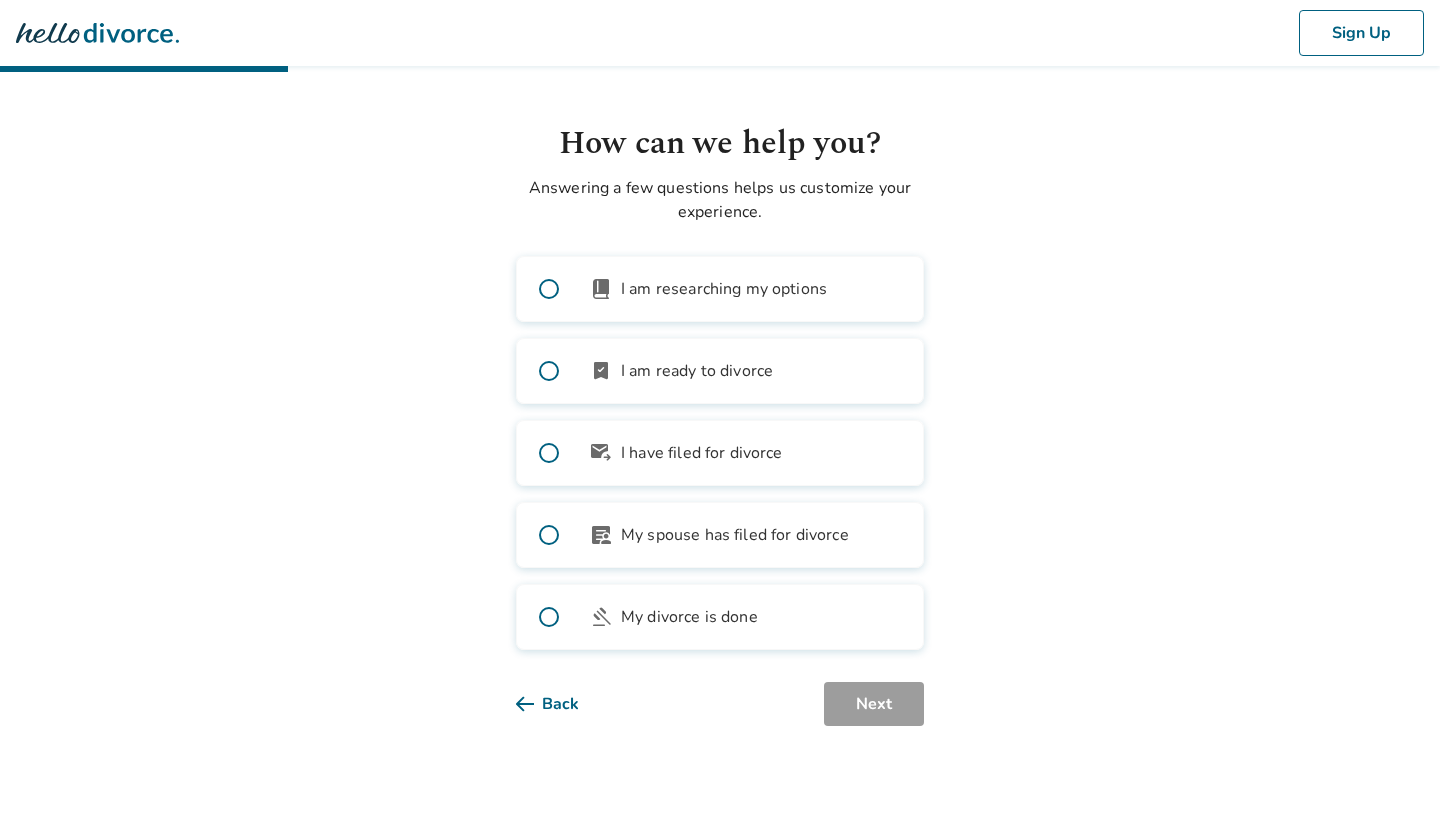 click on "My spouse has filed for divorce" at bounding box center (735, 535) 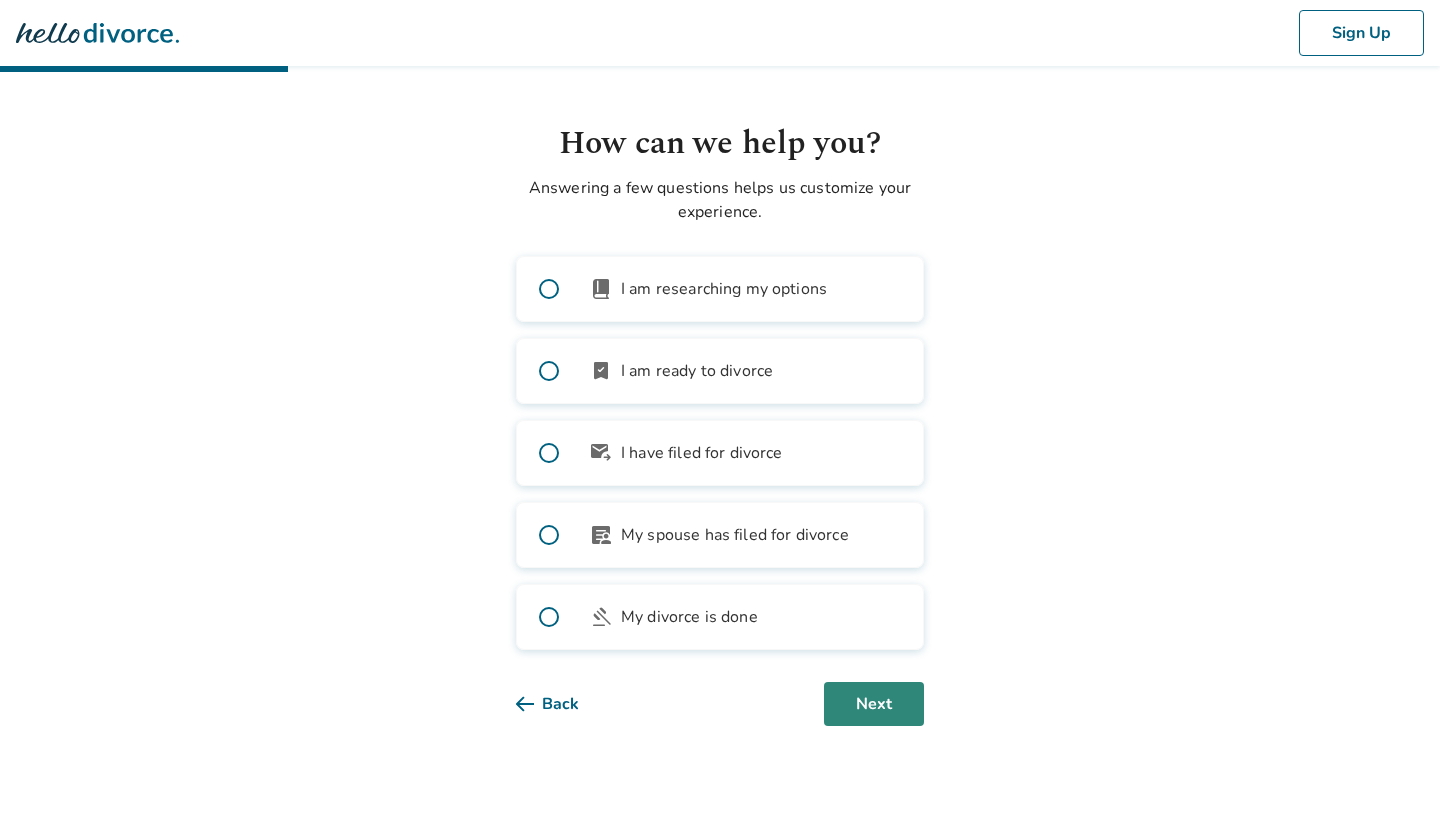 click on "Next" at bounding box center (874, 704) 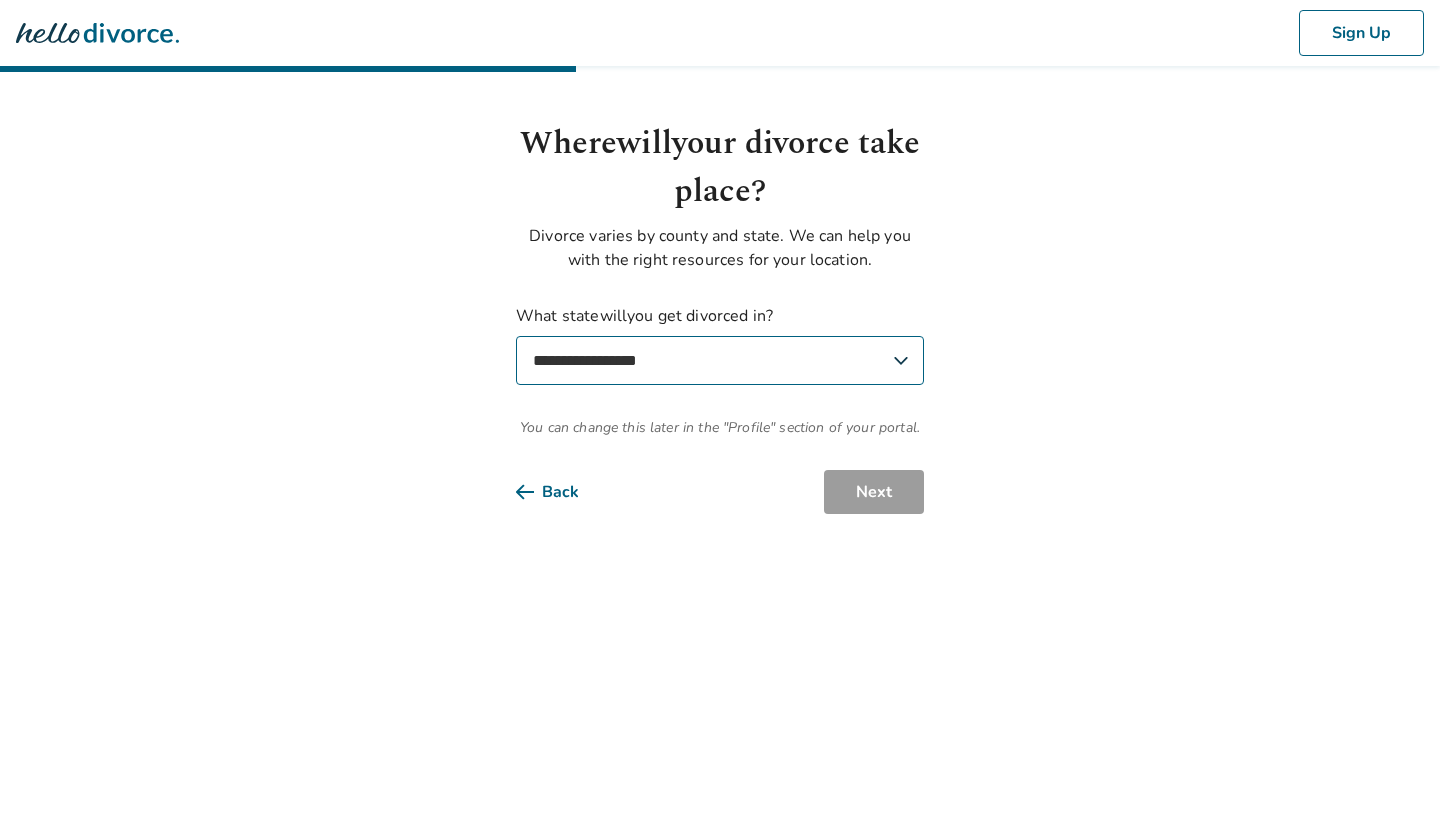 select on "**" 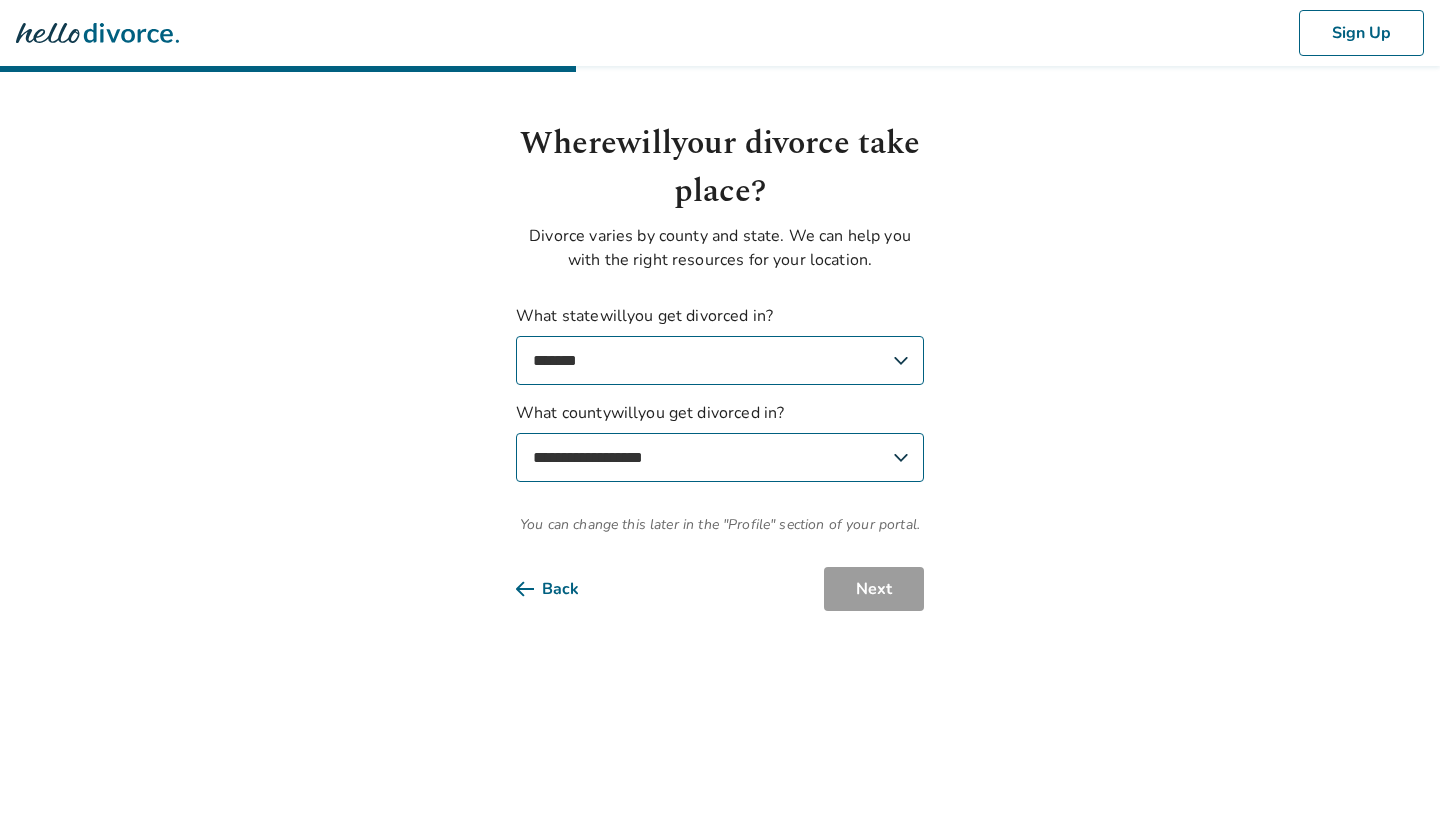 select on "**********" 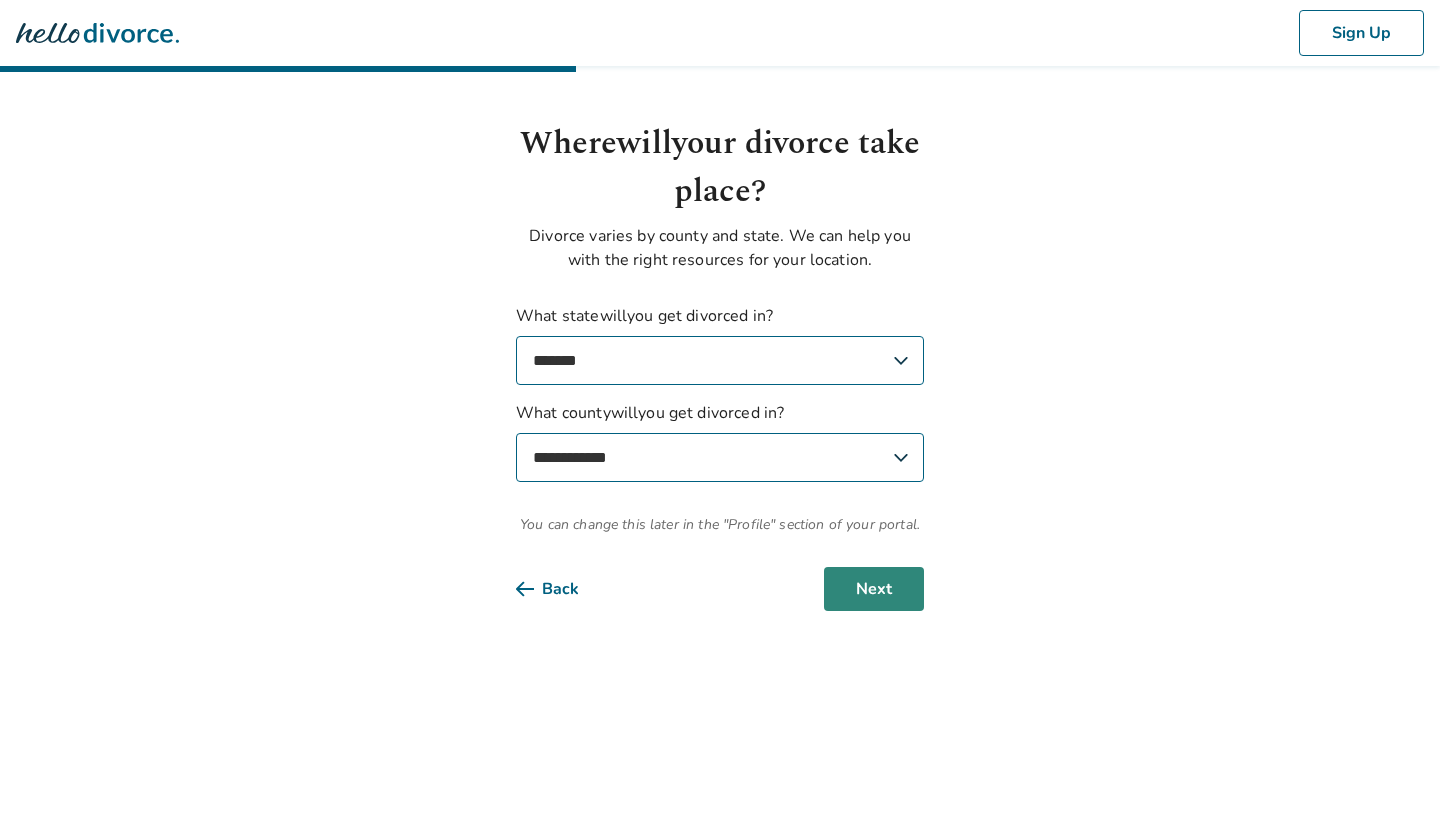 click on "Next" at bounding box center (874, 589) 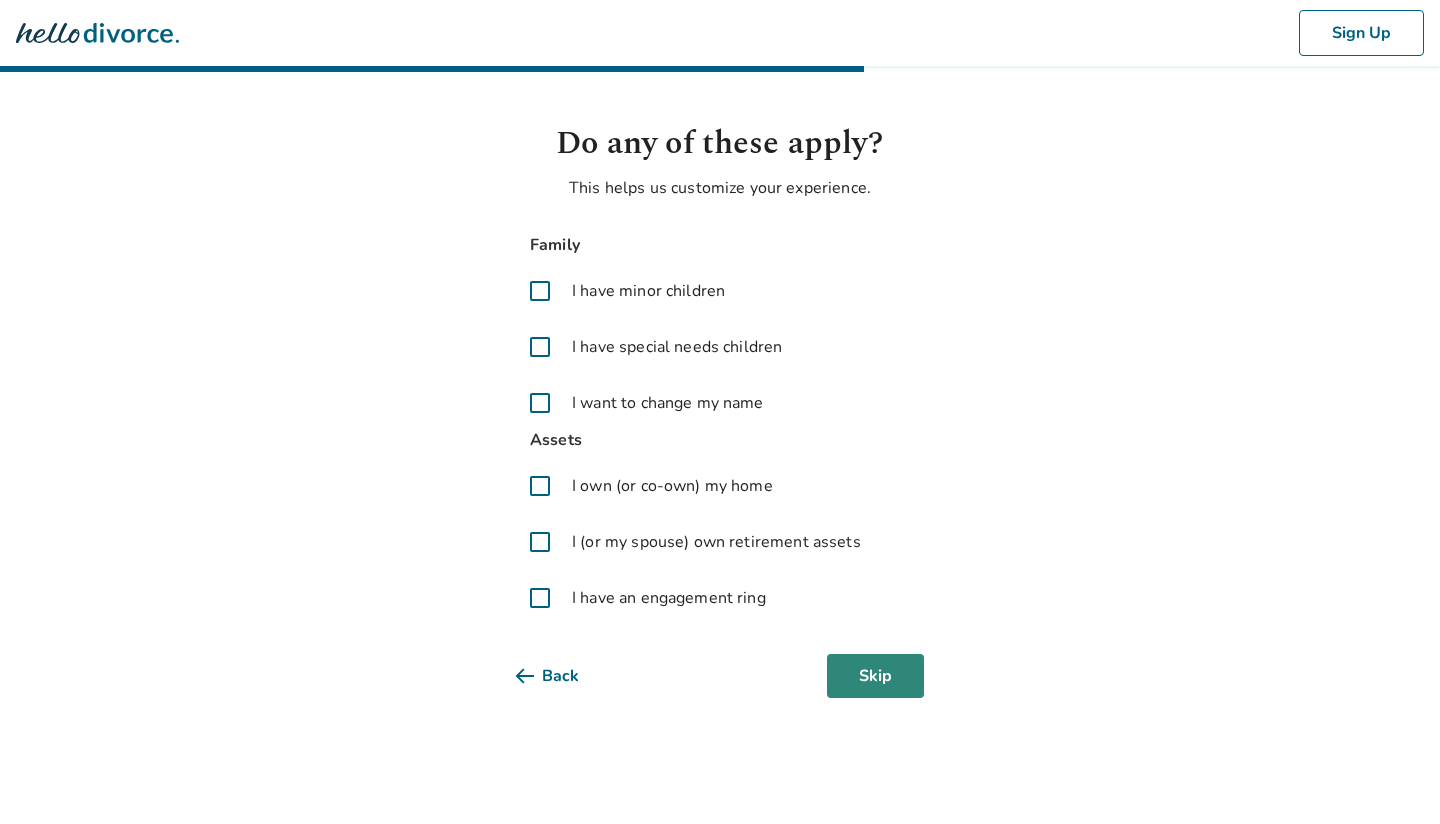 click on "Skip" at bounding box center [875, 676] 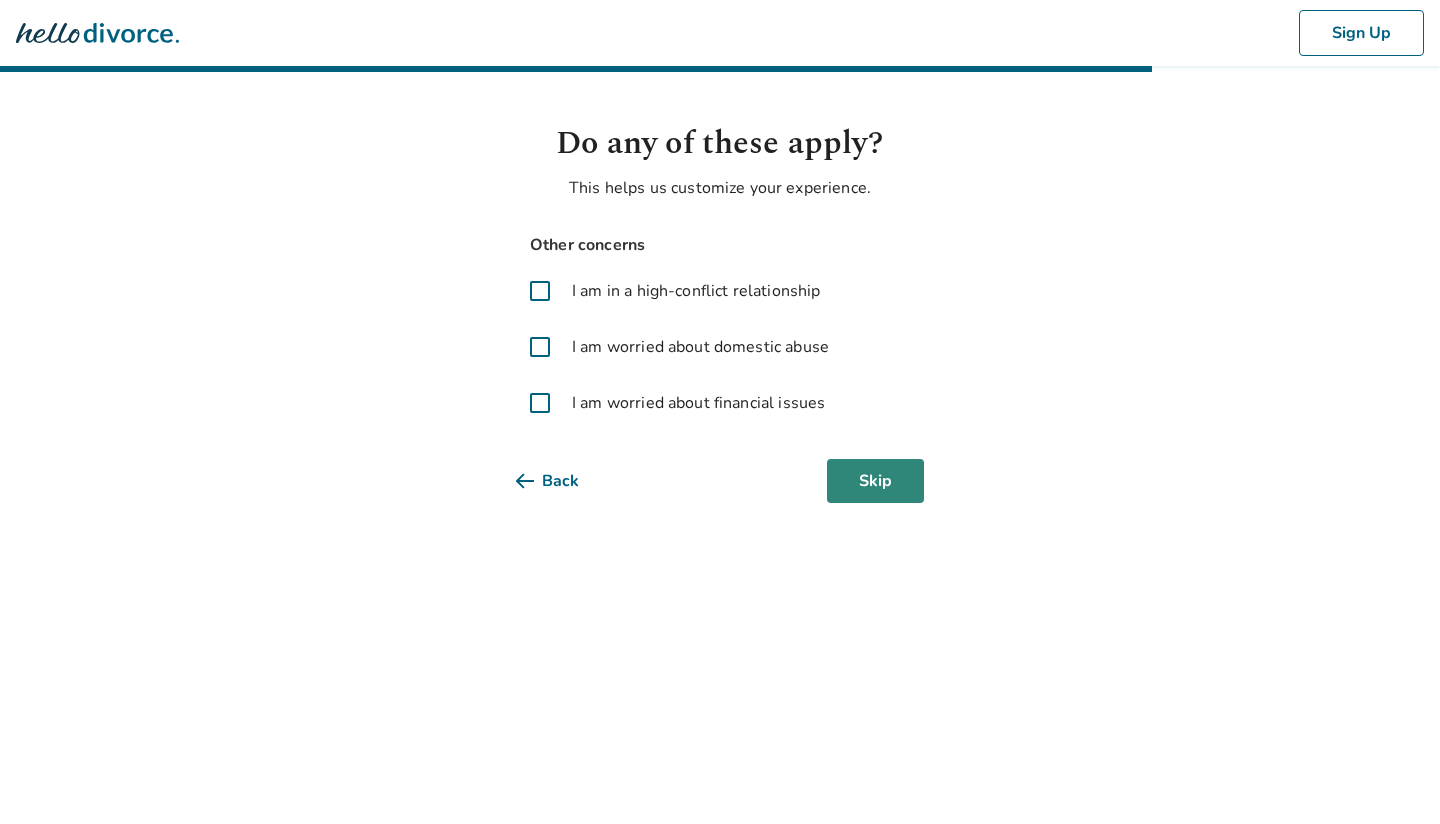 click on "Skip" at bounding box center [875, 481] 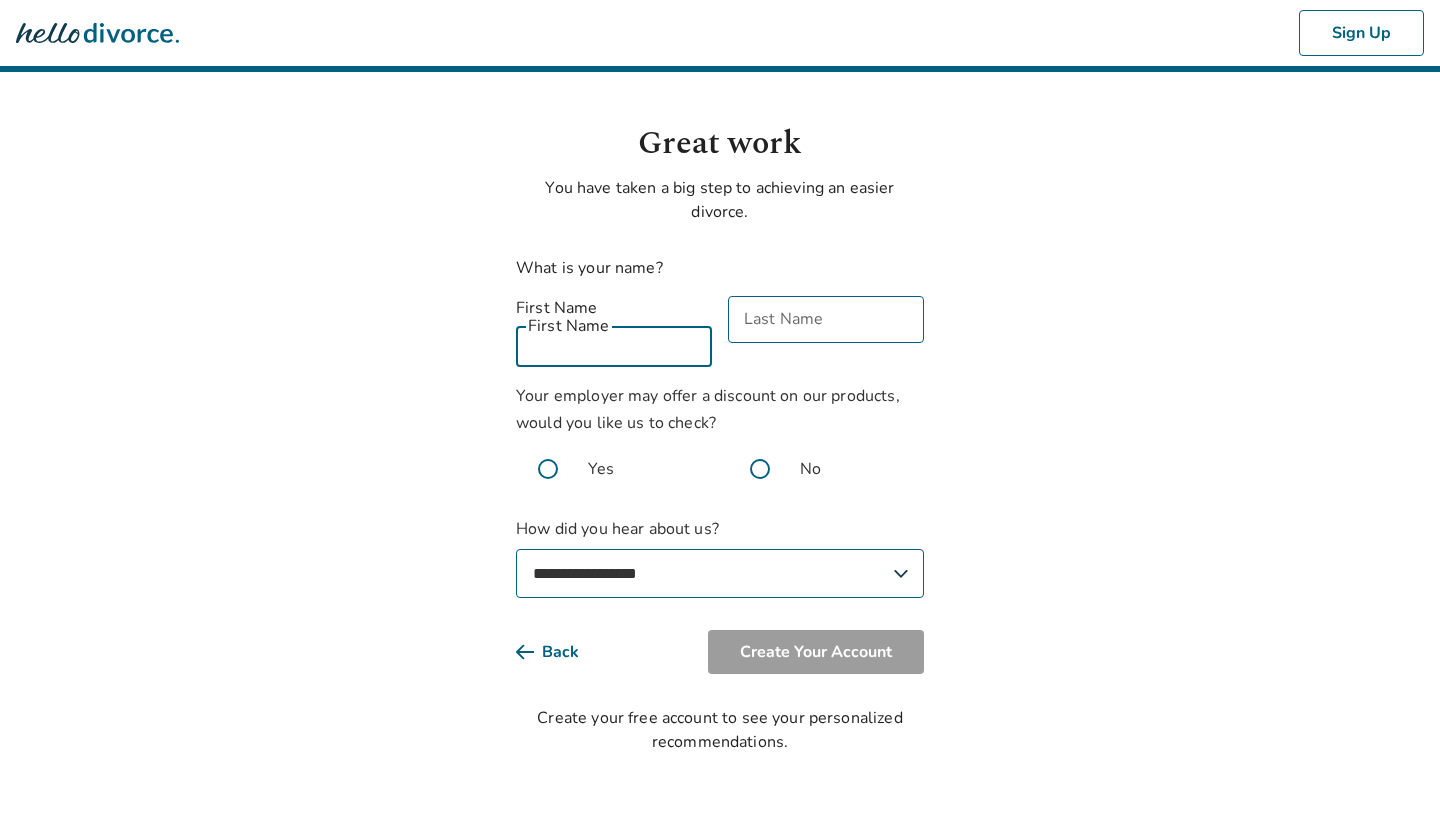 click on "[FIRST] [LAST]" at bounding box center (614, 331) 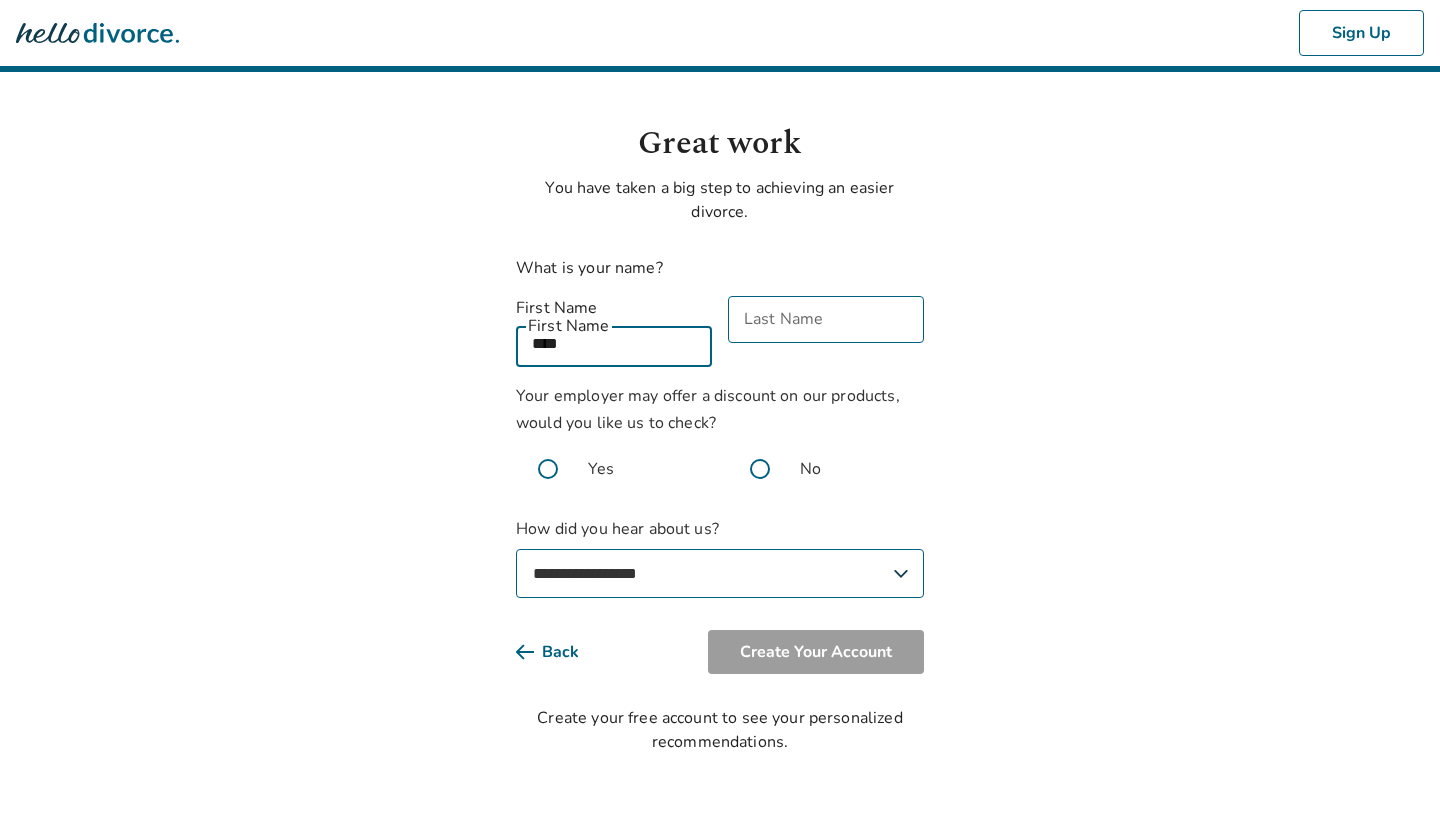 type on "****" 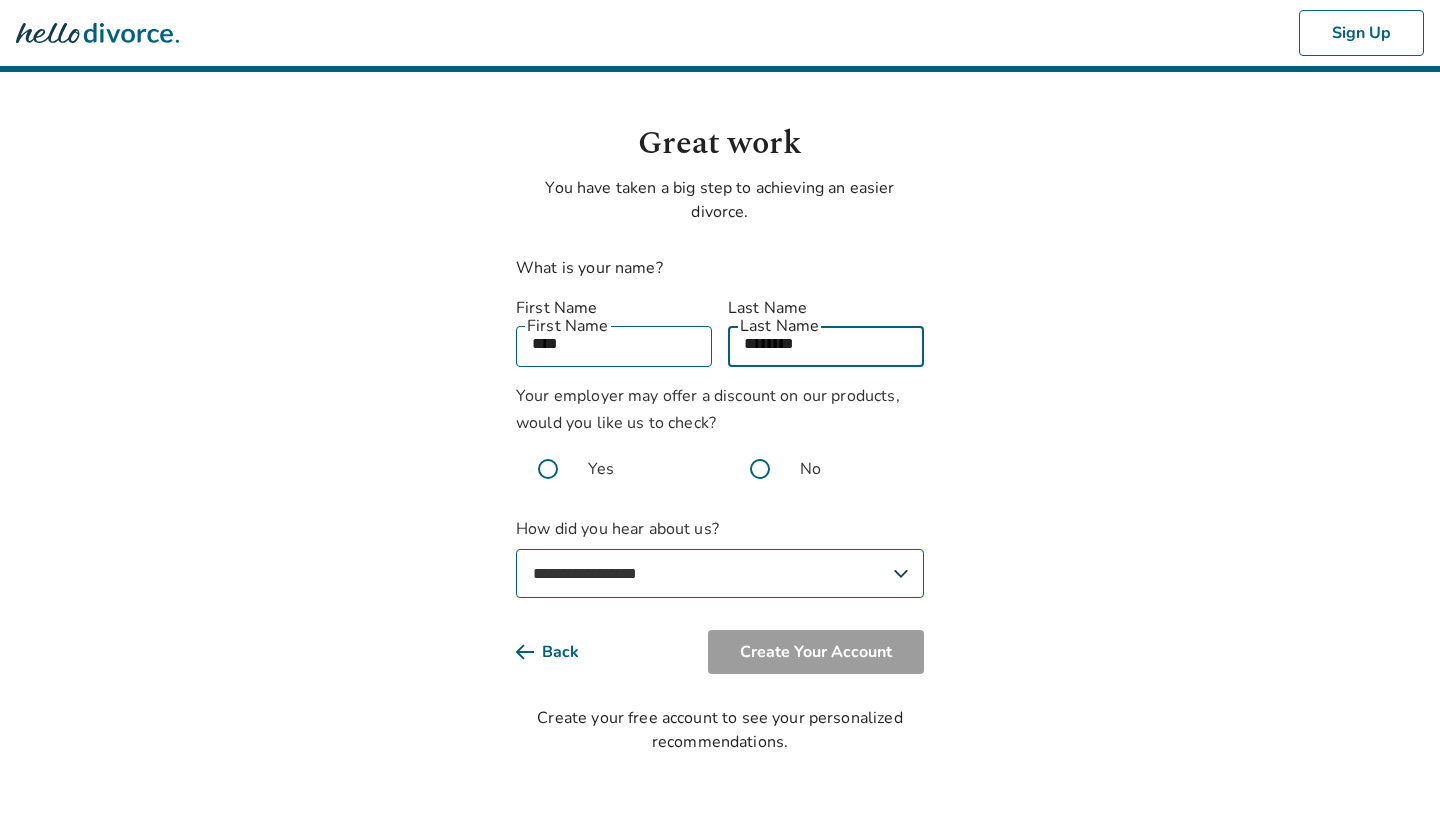 type on "********" 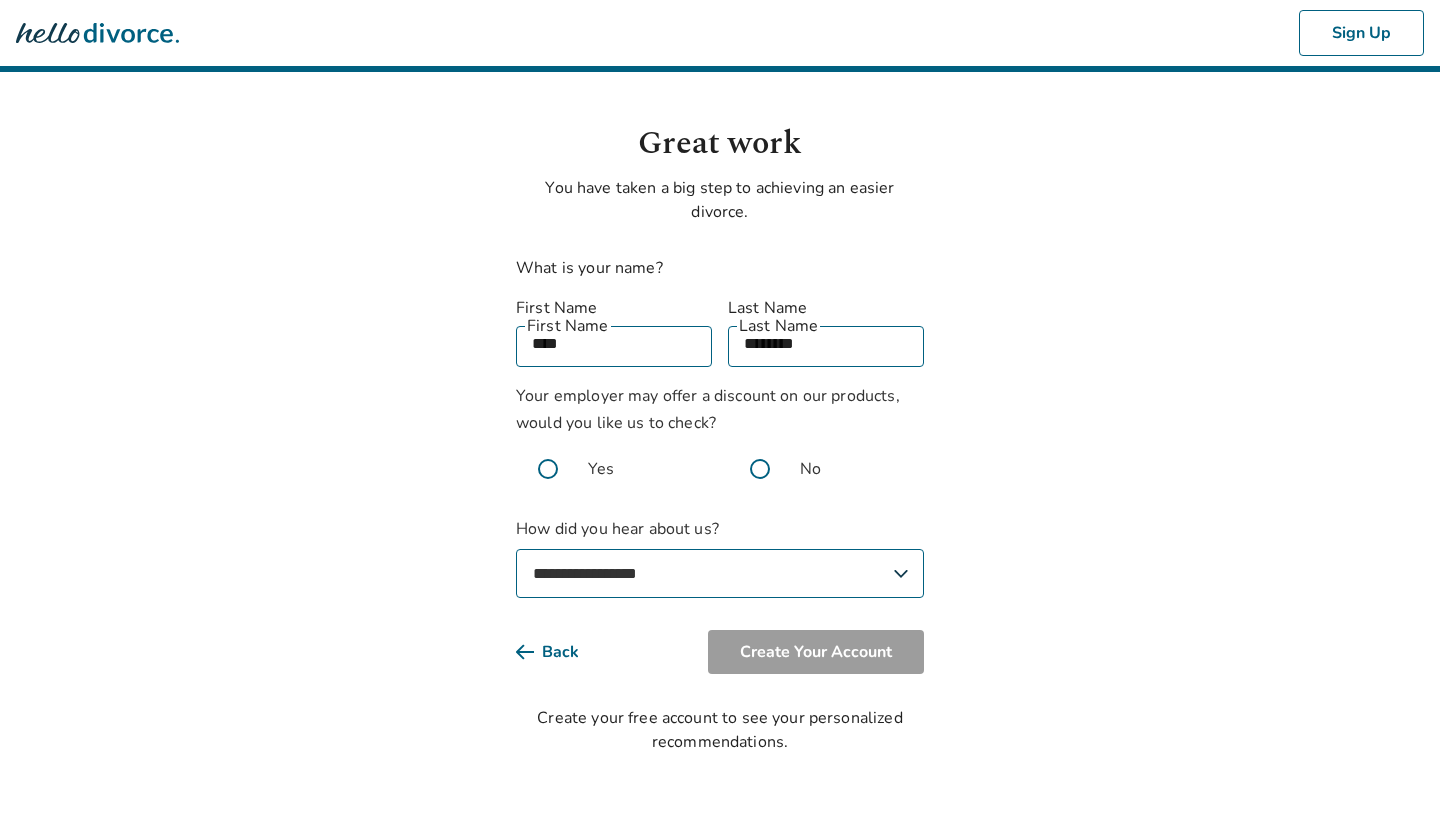 click at bounding box center [548, 469] 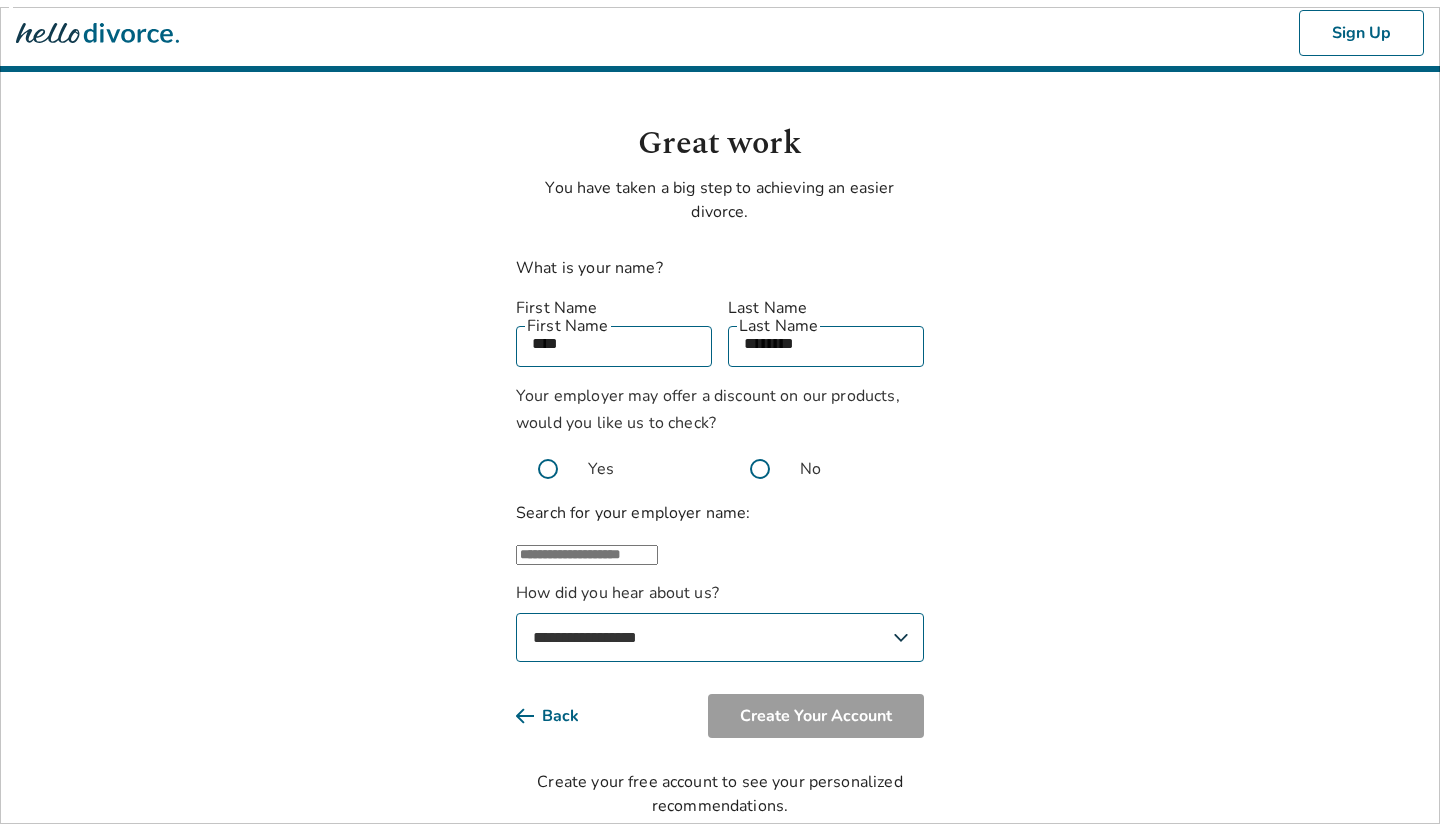 click at bounding box center (548, 469) 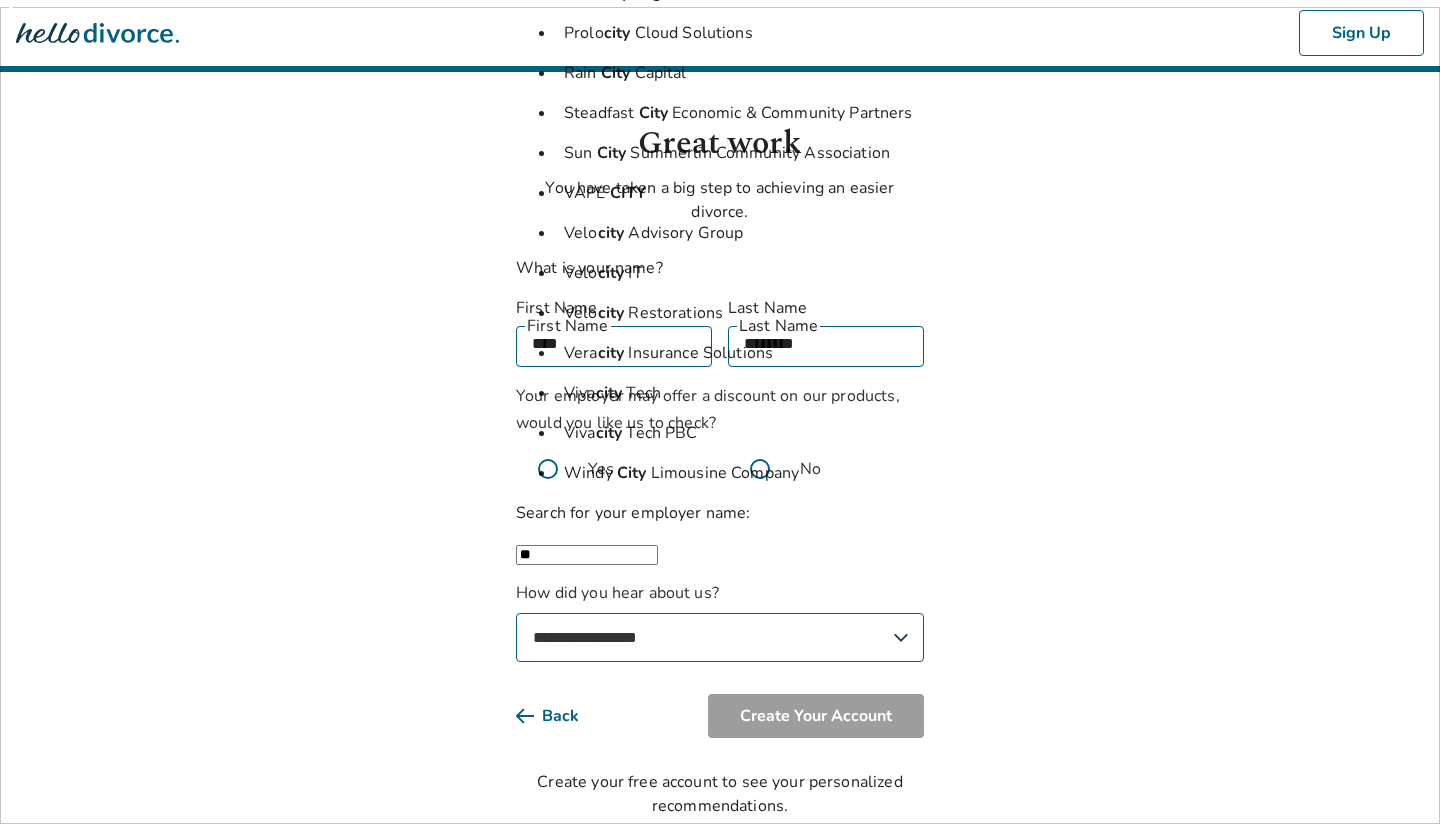 type on "*" 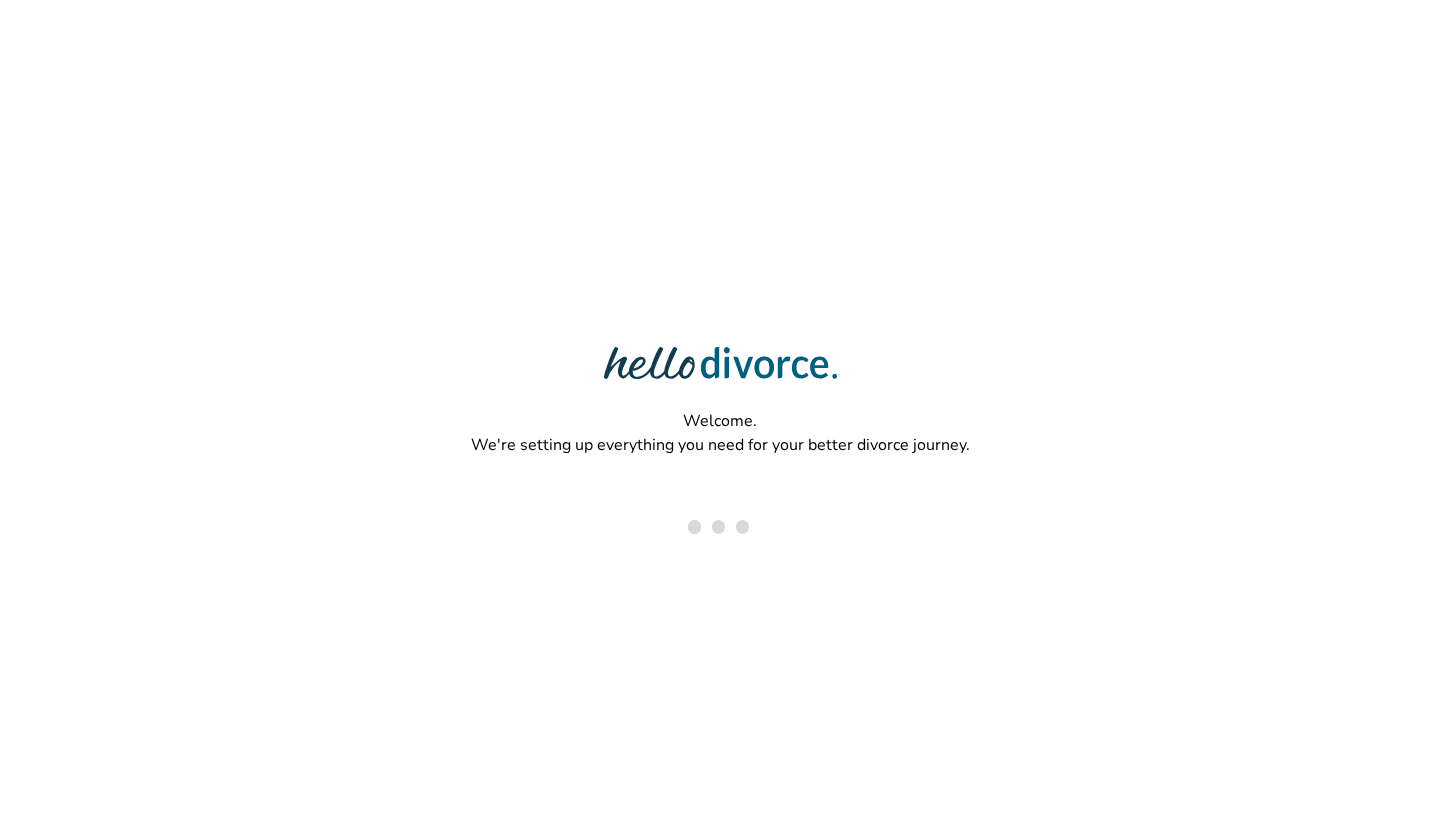 scroll, scrollTop: 0, scrollLeft: 0, axis: both 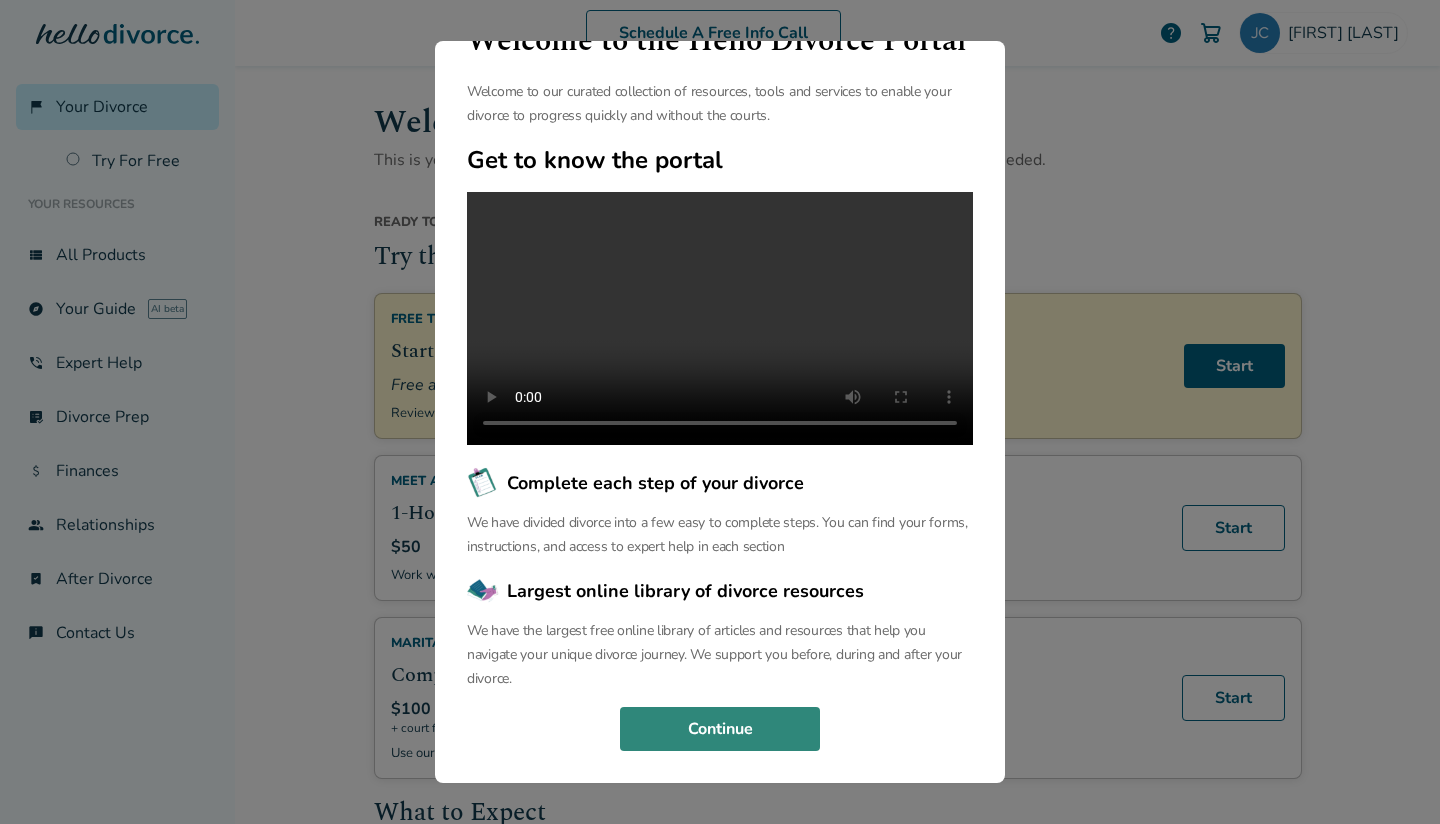 click on "Continue" at bounding box center [720, 729] 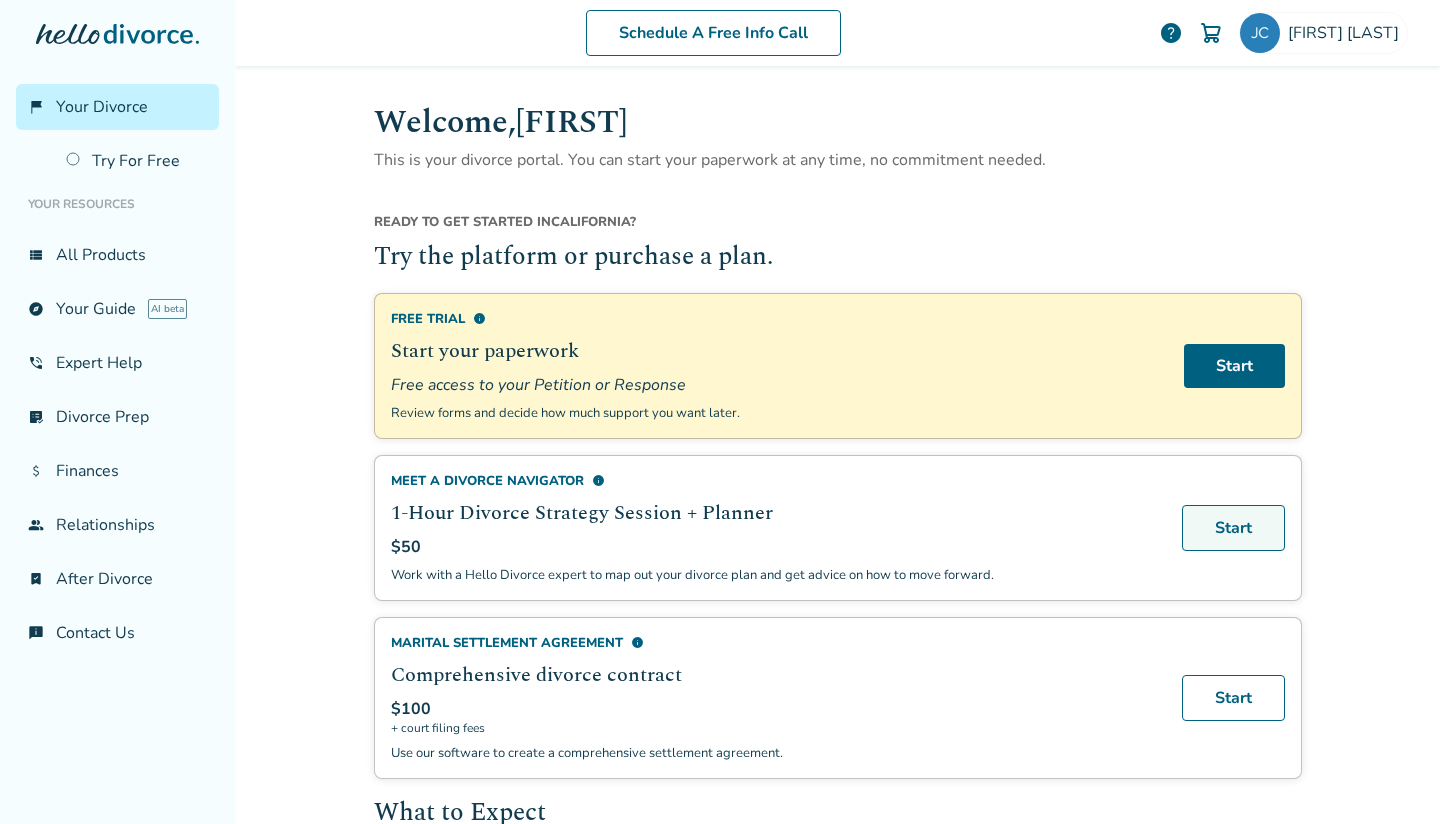 click on "Start" at bounding box center [1233, 528] 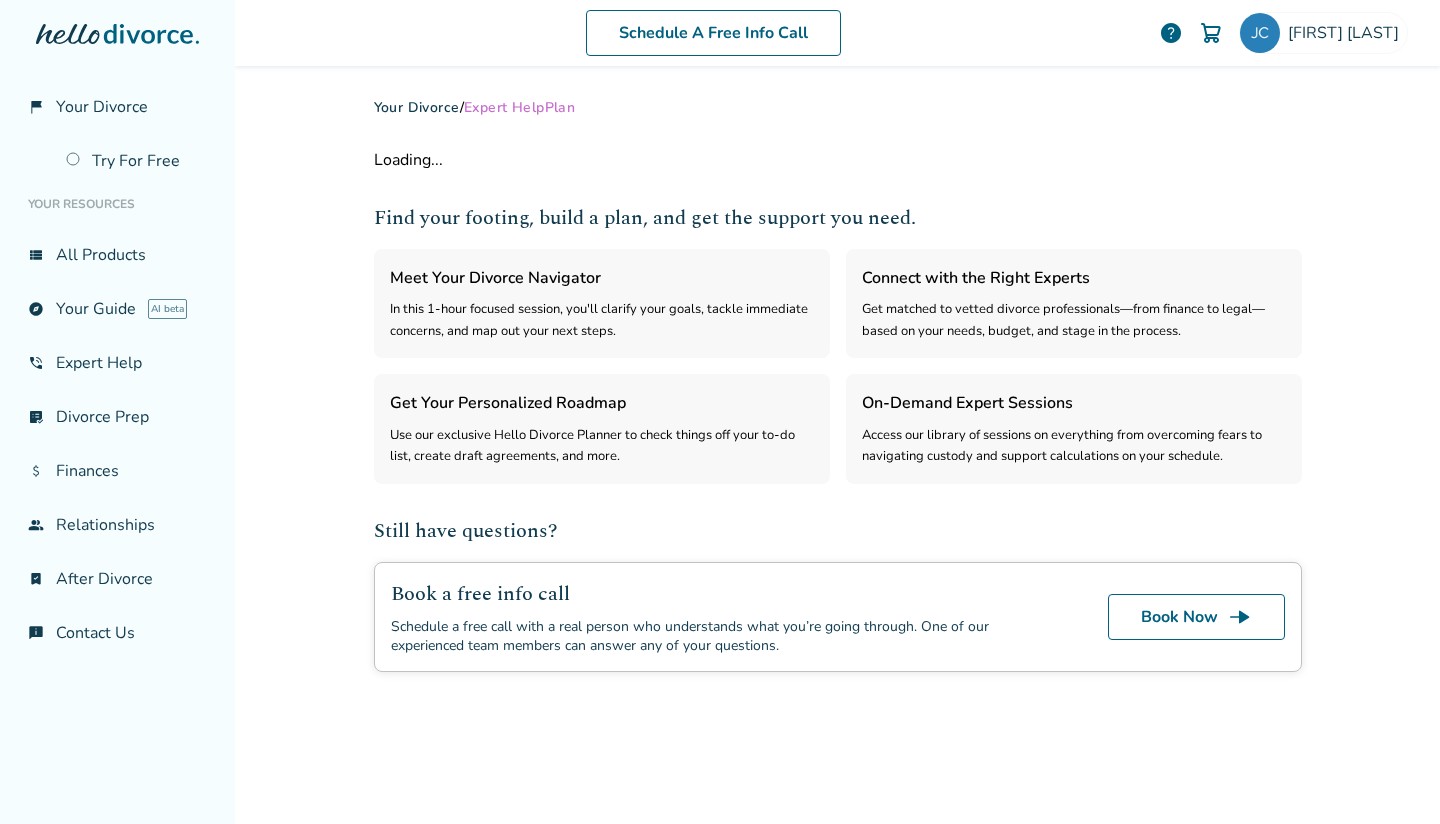 select on "***" 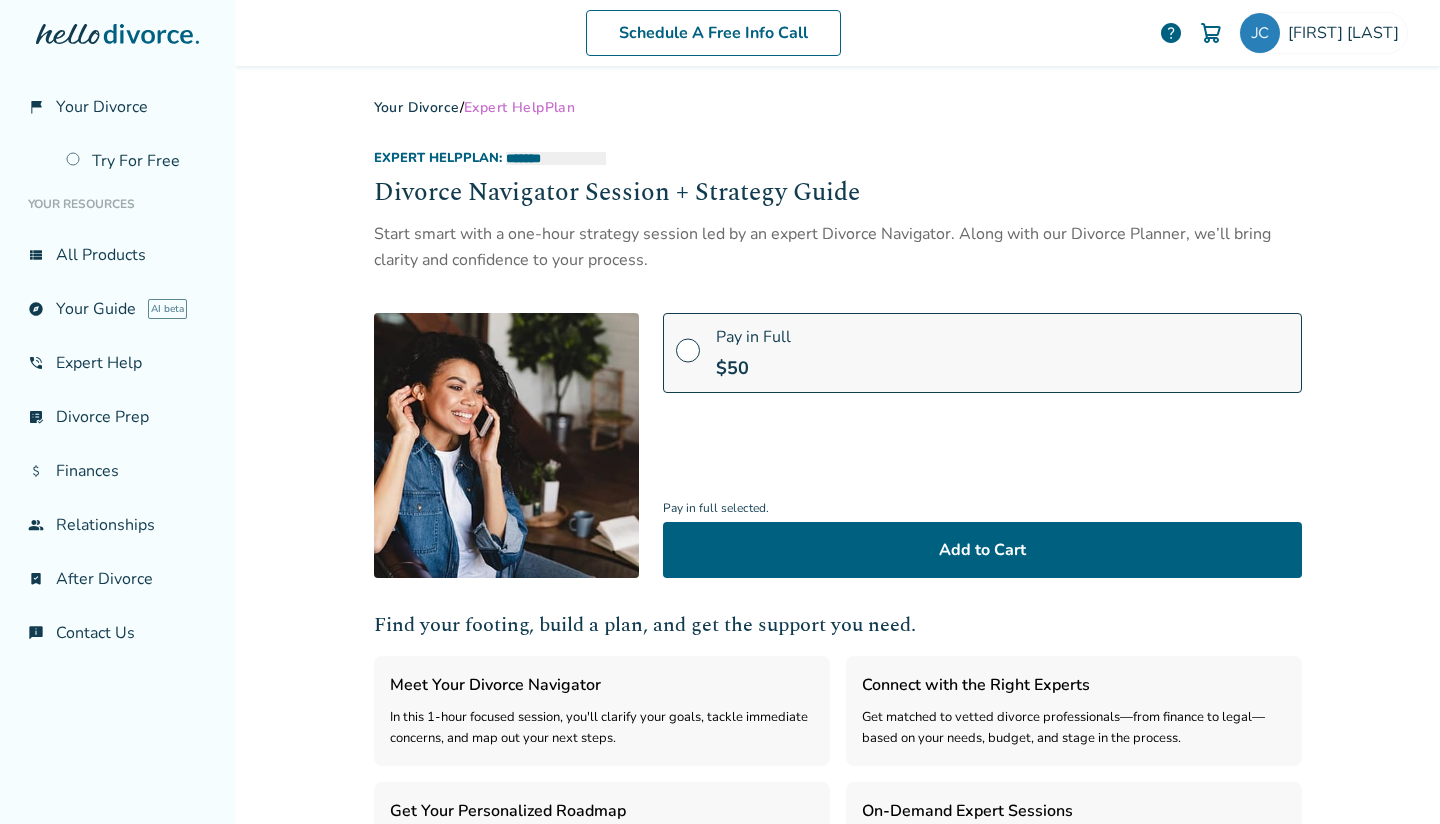 scroll, scrollTop: 0, scrollLeft: 0, axis: both 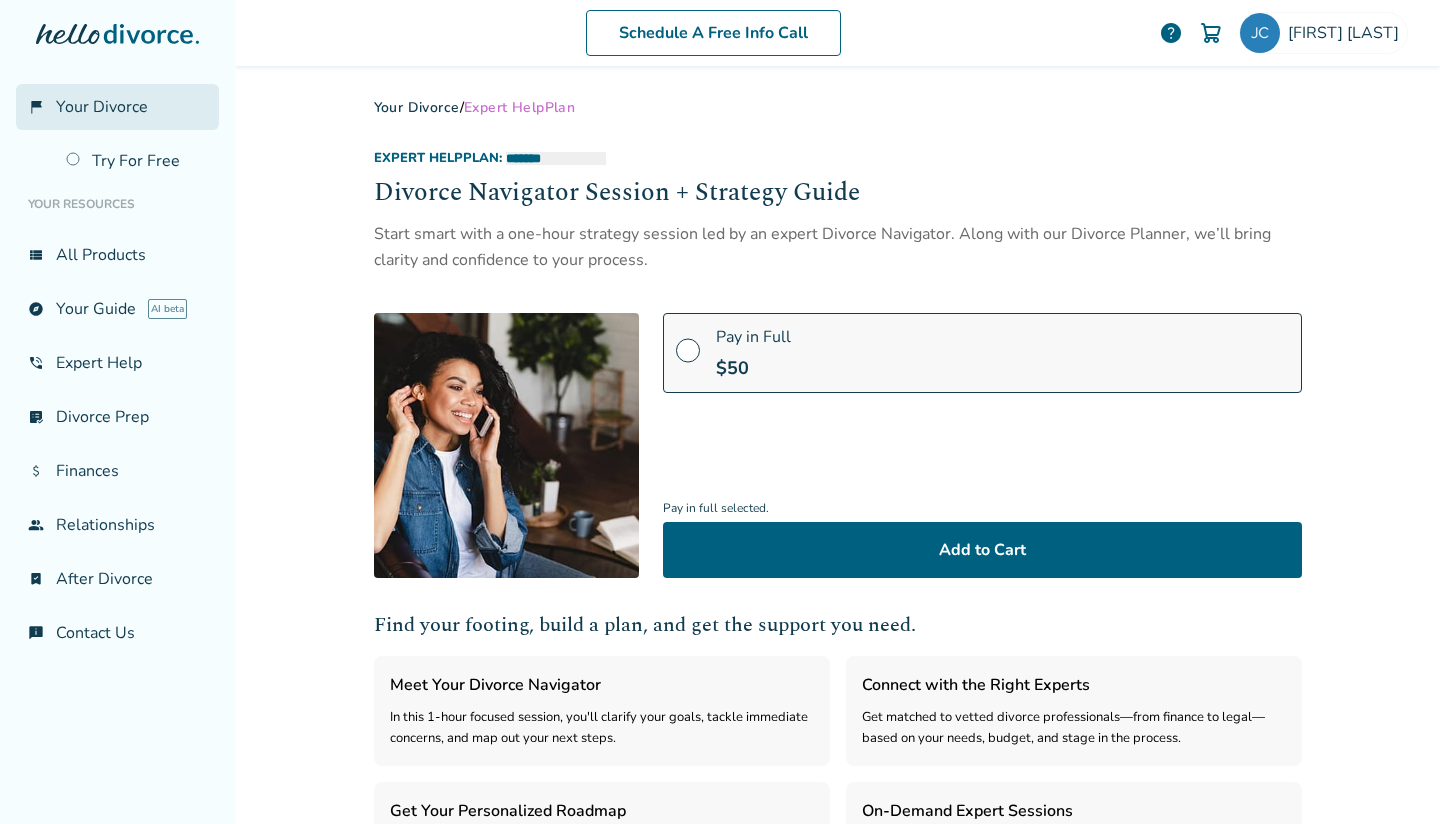 click on "Your Divorce" at bounding box center [102, 107] 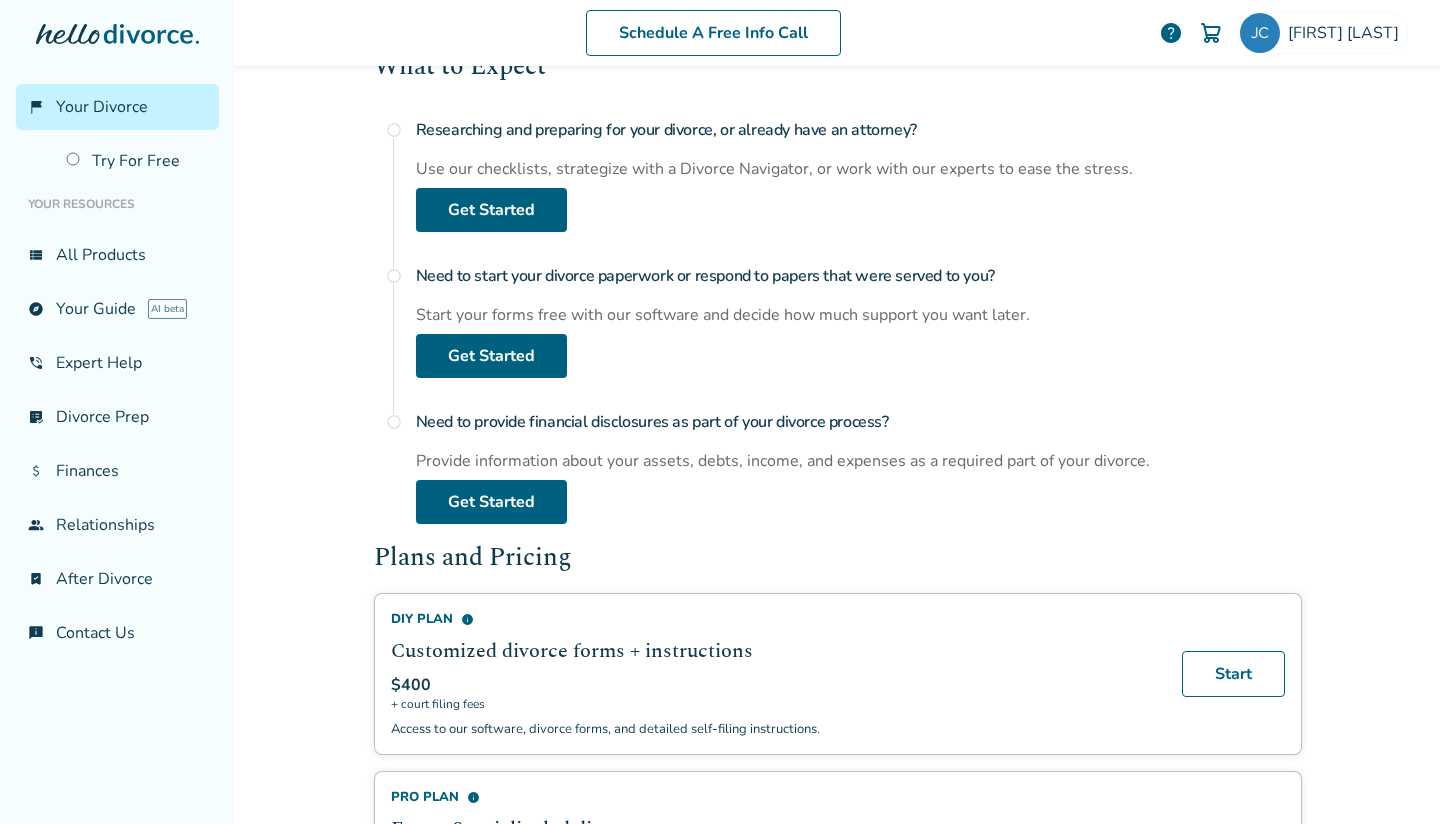 scroll, scrollTop: 743, scrollLeft: 0, axis: vertical 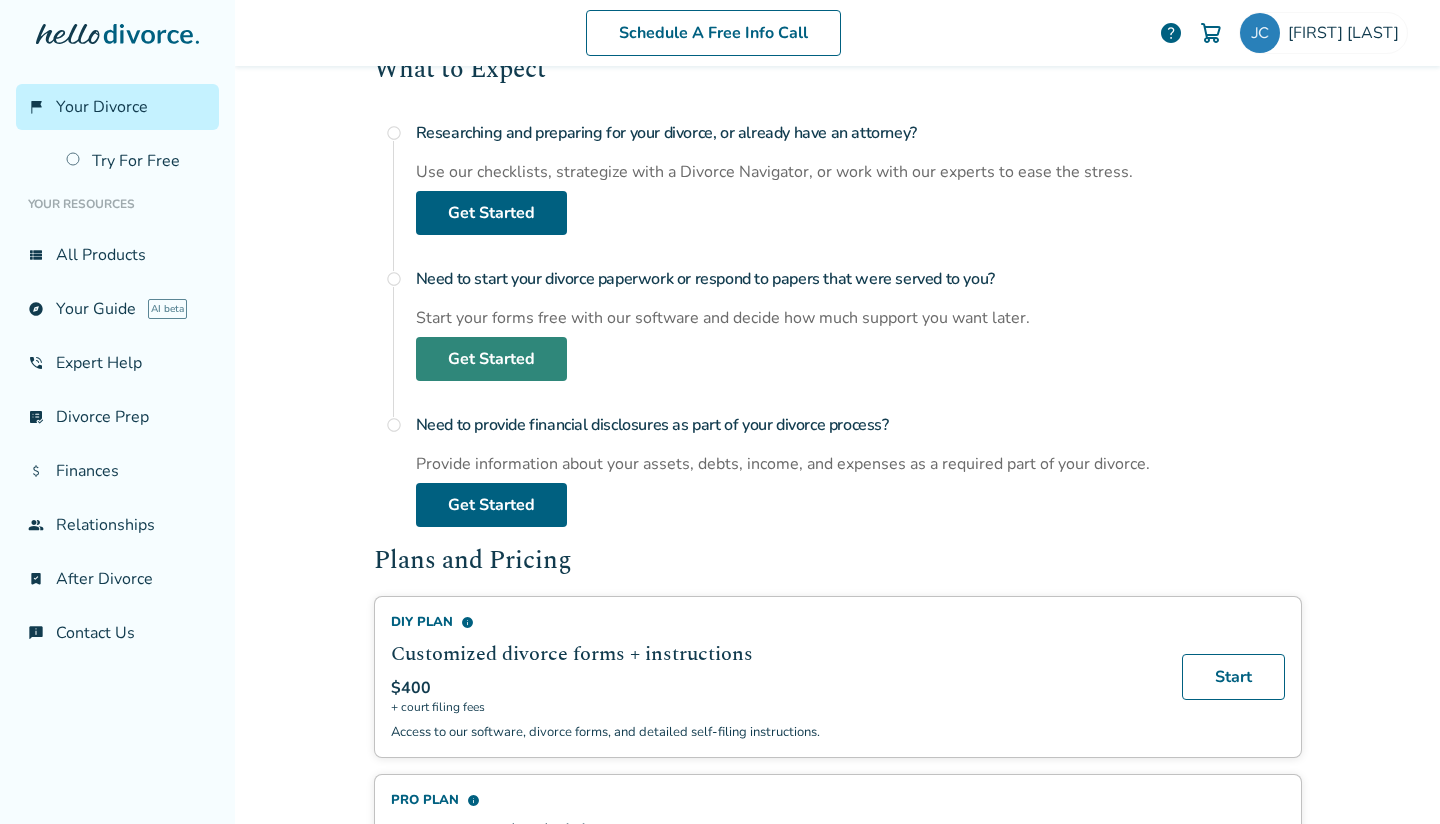 click on "Get Started" at bounding box center (491, 359) 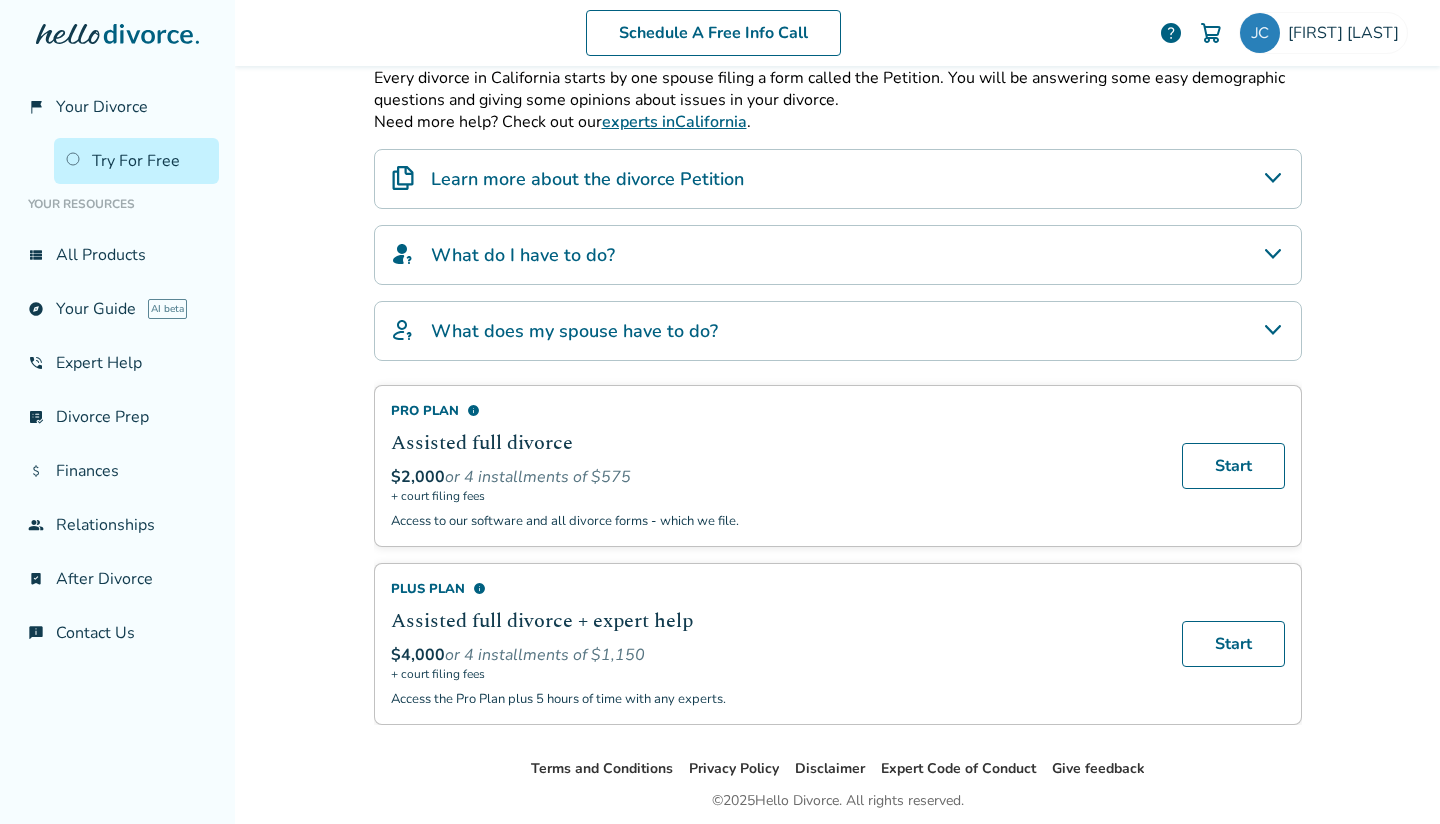 scroll, scrollTop: 381, scrollLeft: 0, axis: vertical 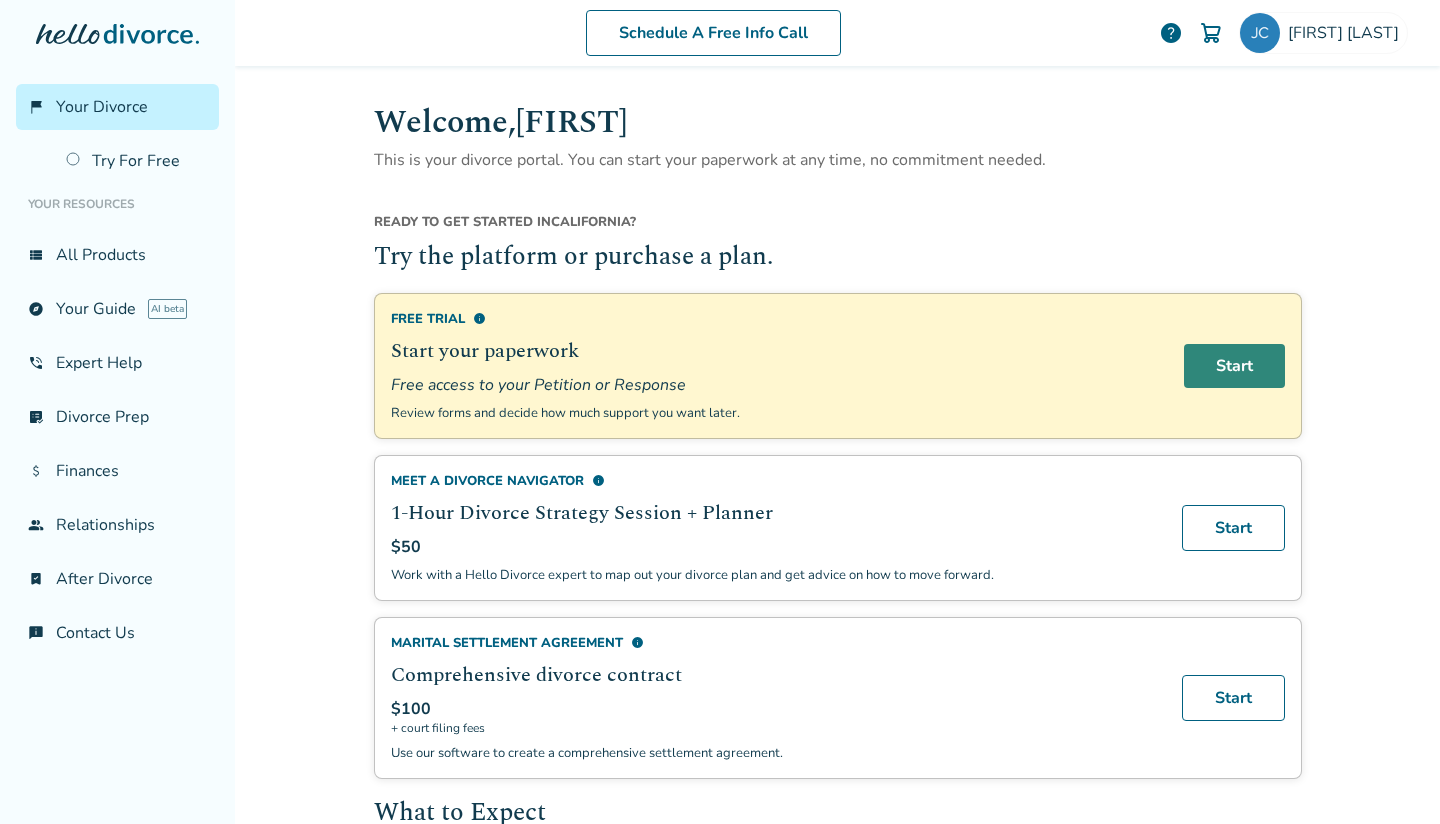click on "Start" at bounding box center (1234, 366) 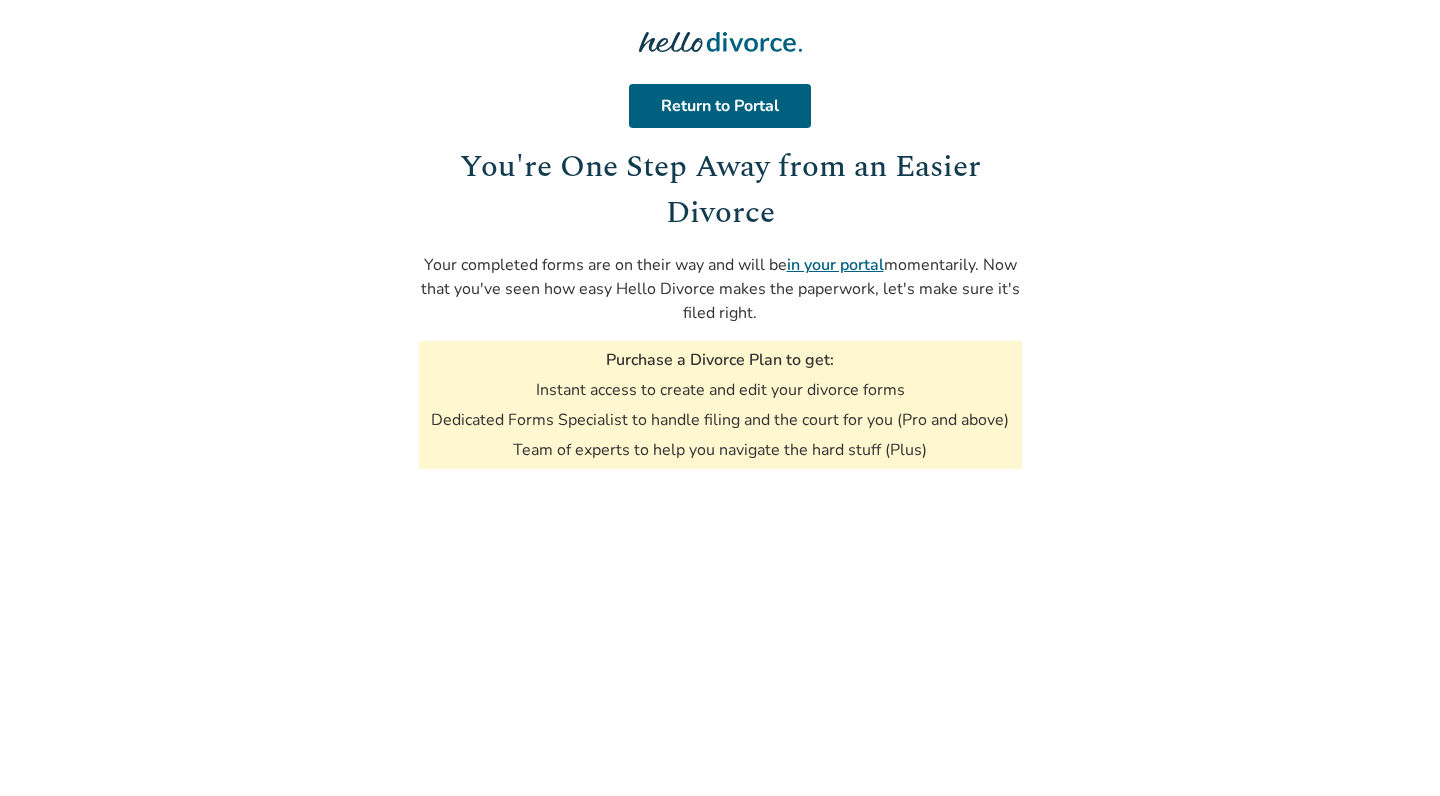 scroll, scrollTop: 0, scrollLeft: 0, axis: both 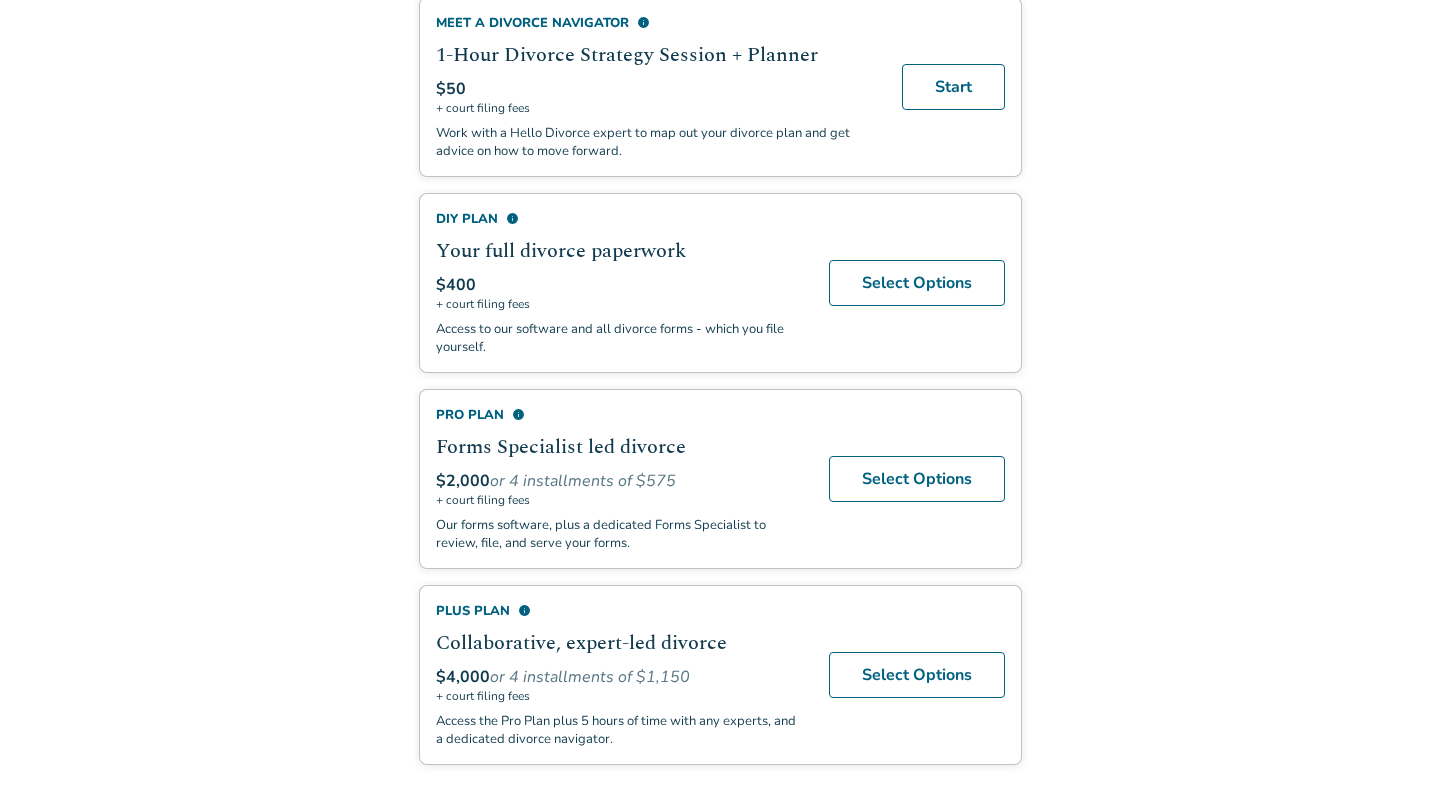 click on "info" at bounding box center (512, 218) 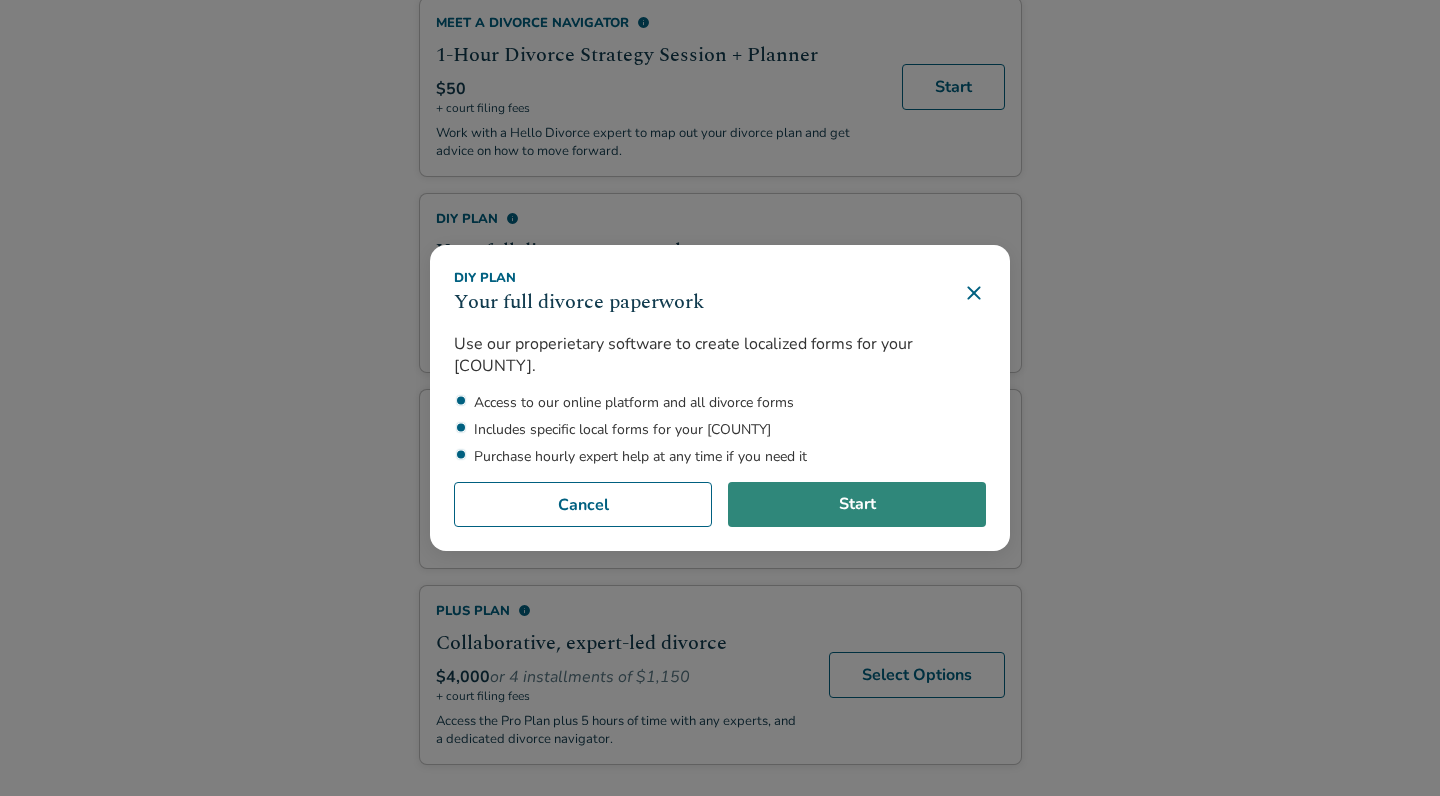 click on "Start" at bounding box center (857, 505) 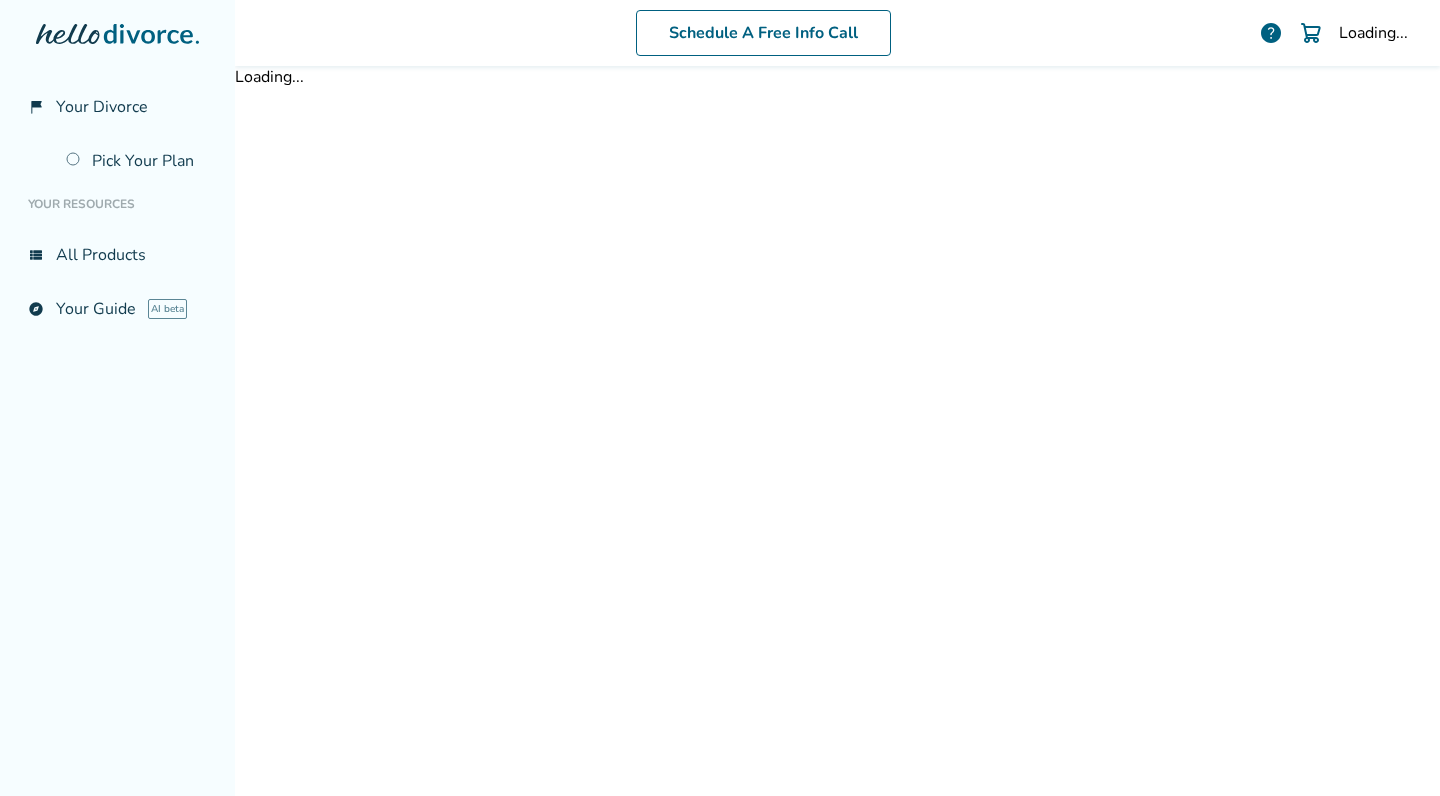 scroll, scrollTop: 0, scrollLeft: 0, axis: both 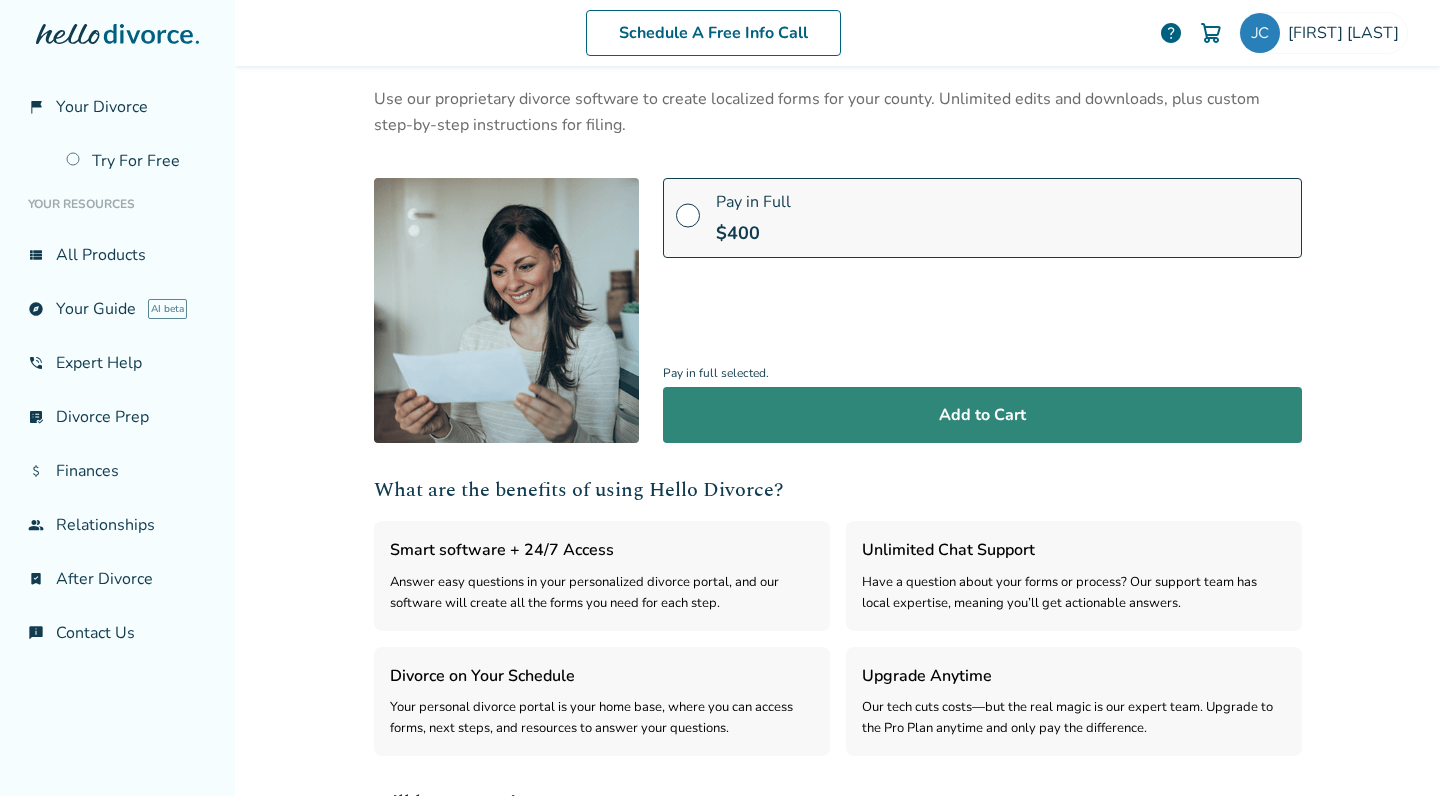 click on "Add to Cart" at bounding box center [982, 415] 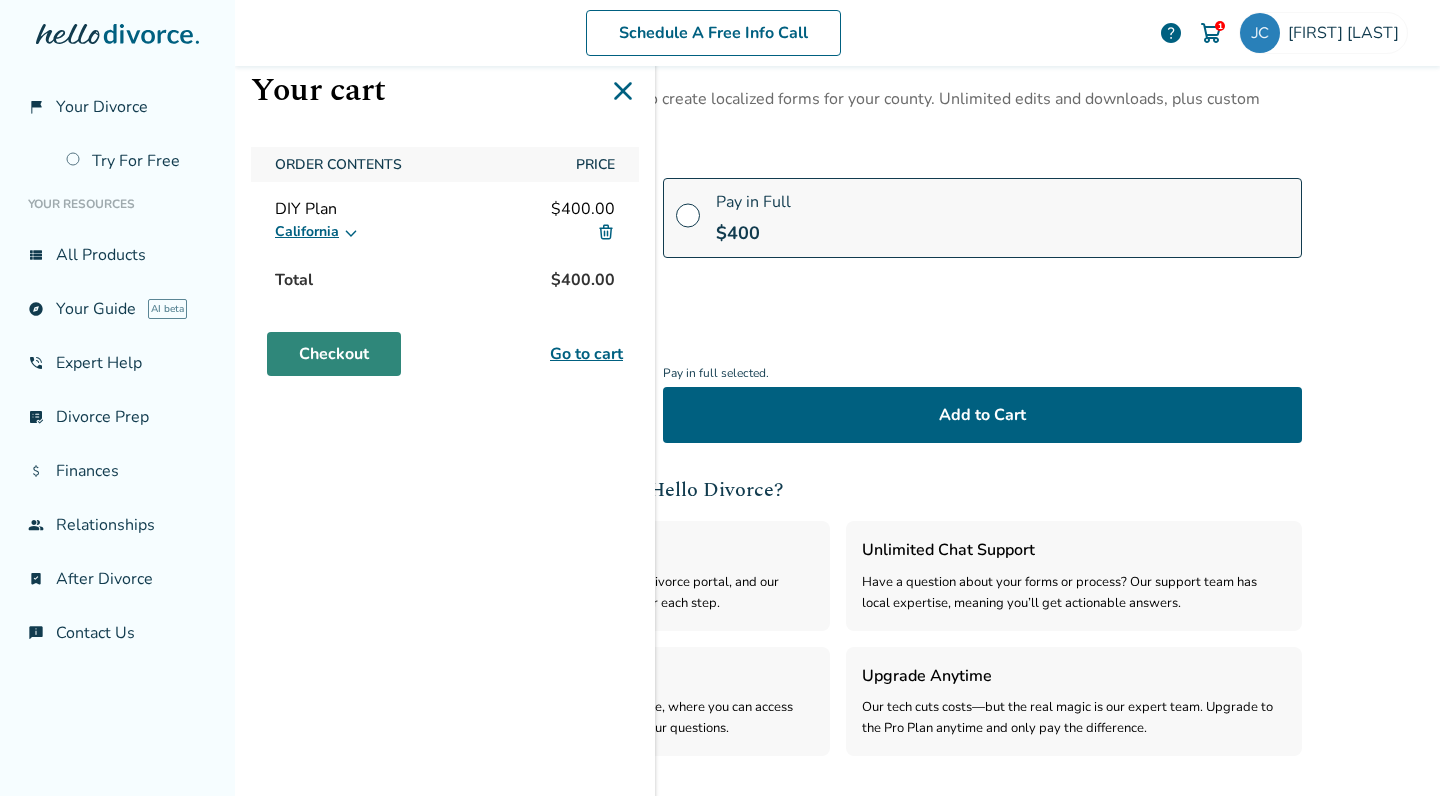 click on "Checkout" at bounding box center (334, 354) 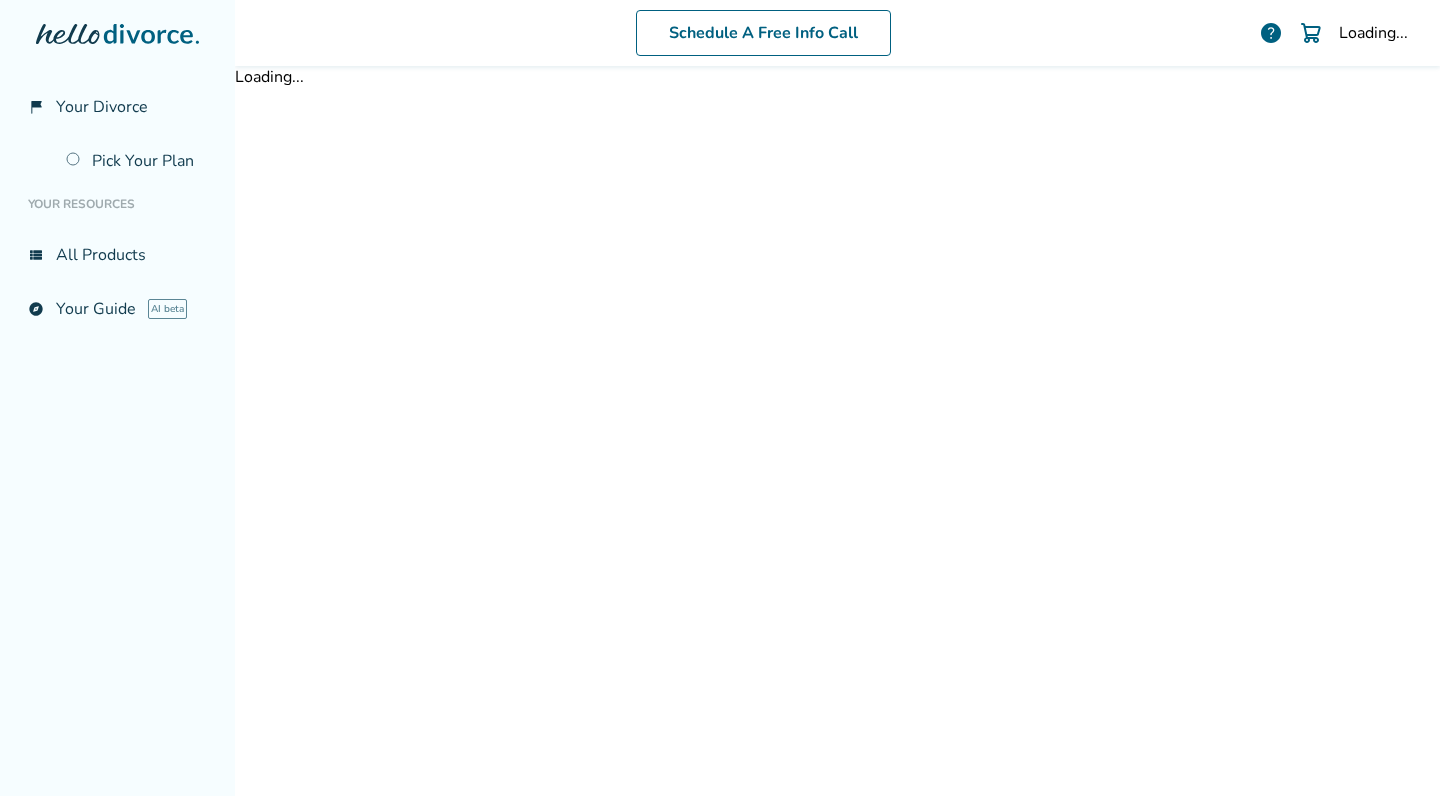 scroll, scrollTop: 0, scrollLeft: 0, axis: both 